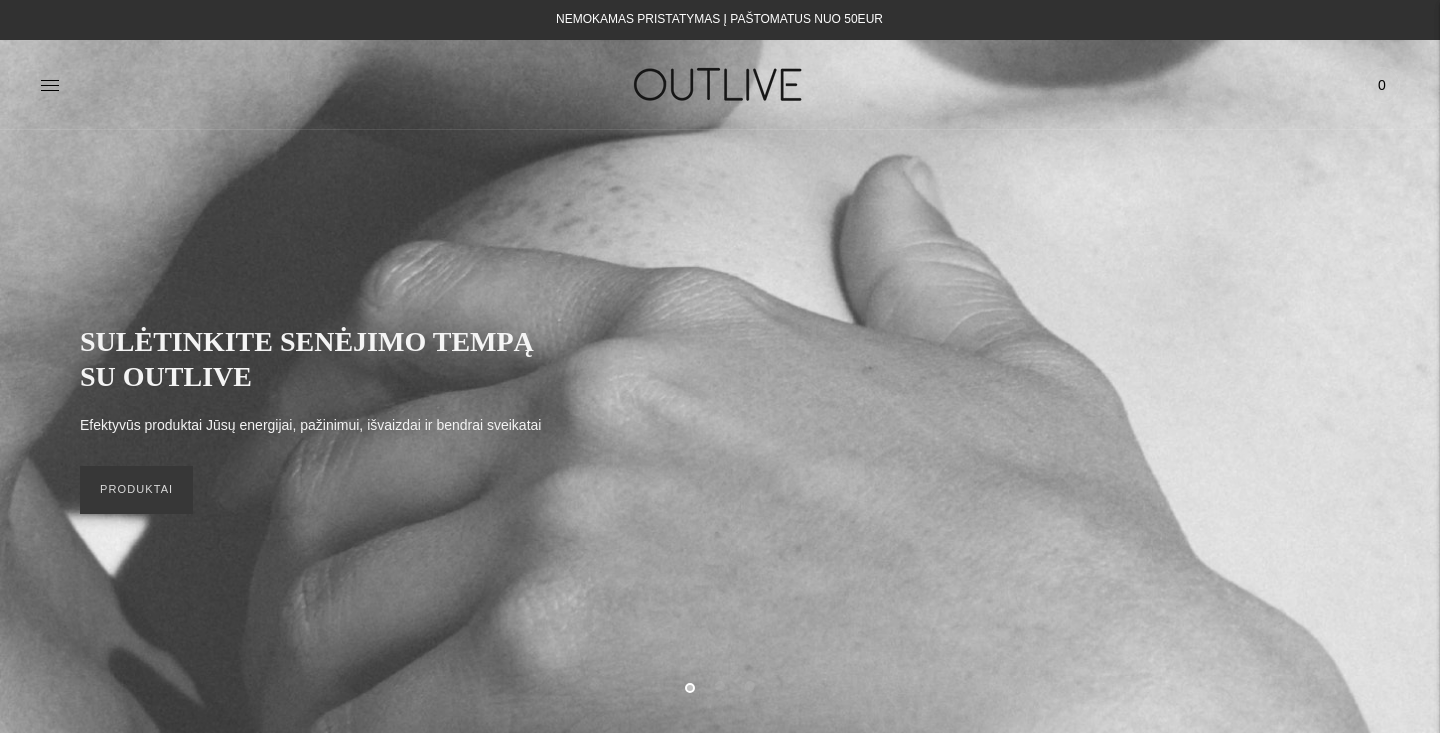 scroll, scrollTop: 0, scrollLeft: 0, axis: both 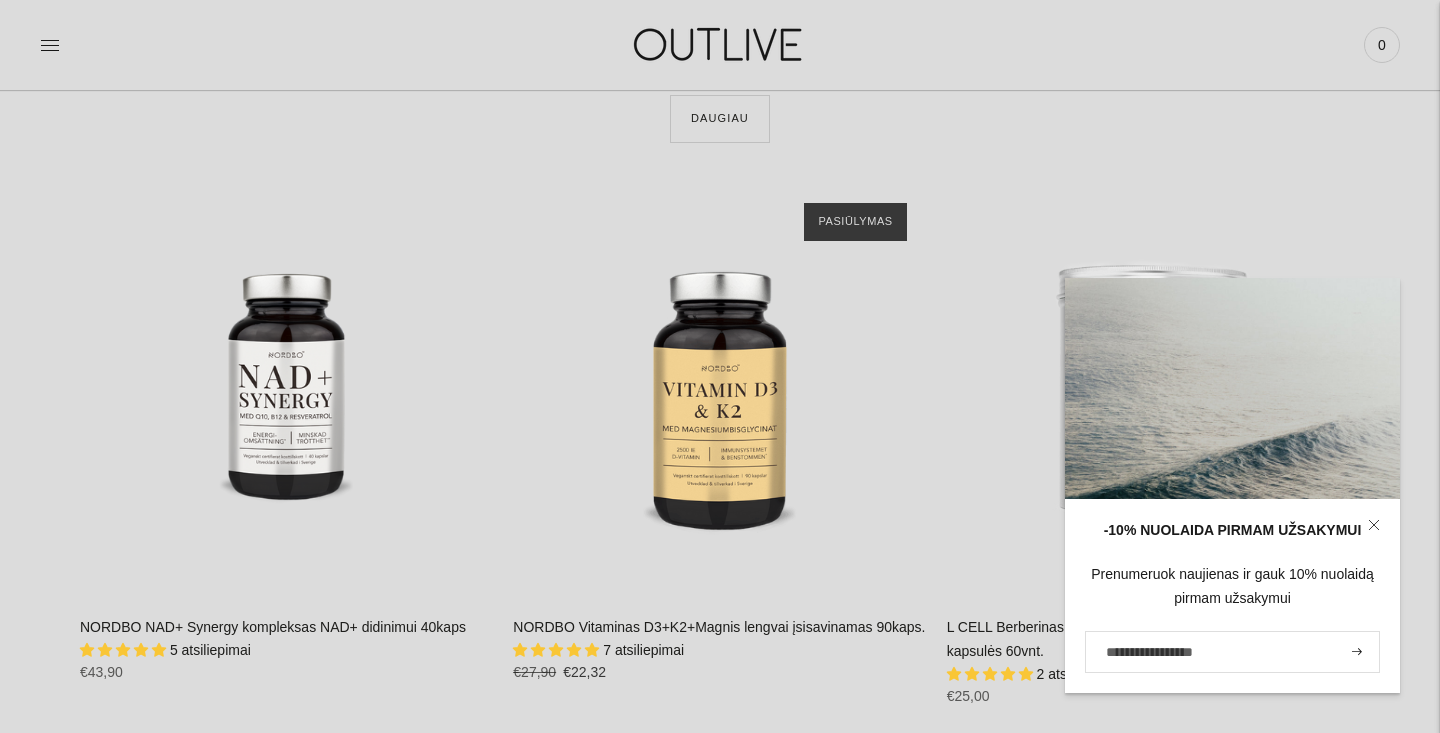 click on "7 atsiliepimai" at bounding box center [643, 650] 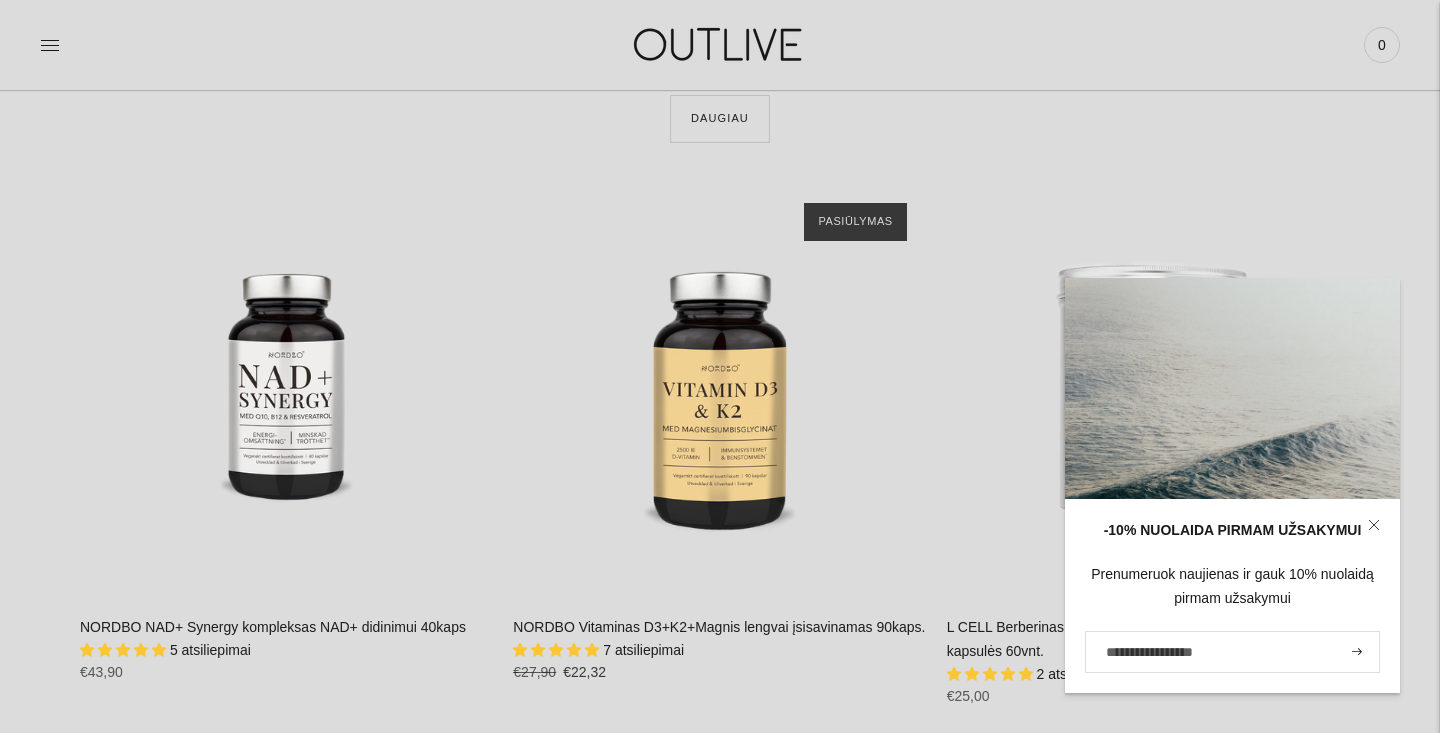 click on "7 atsiliepimai" at bounding box center (643, 650) 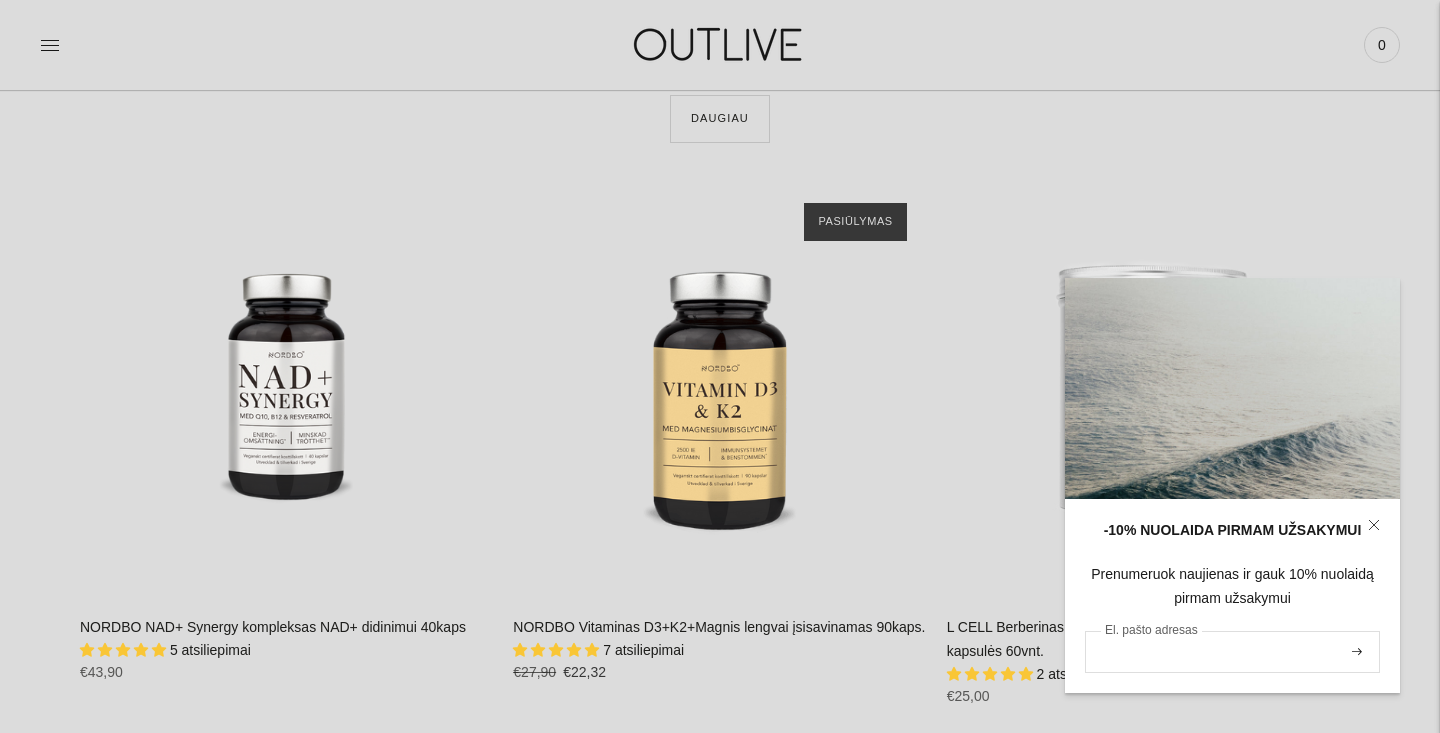 click on "El. pašto adresas" at bounding box center (1232, 652) 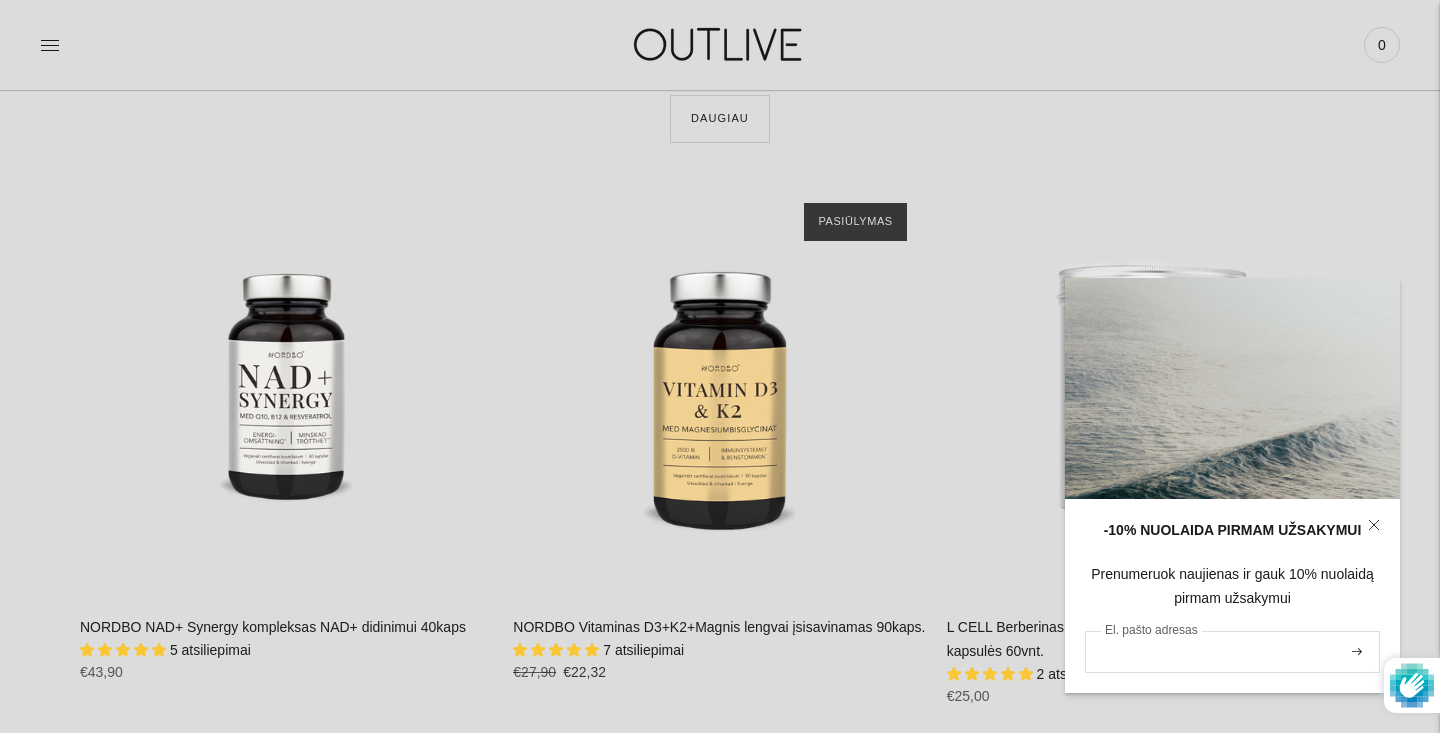 type on "**********" 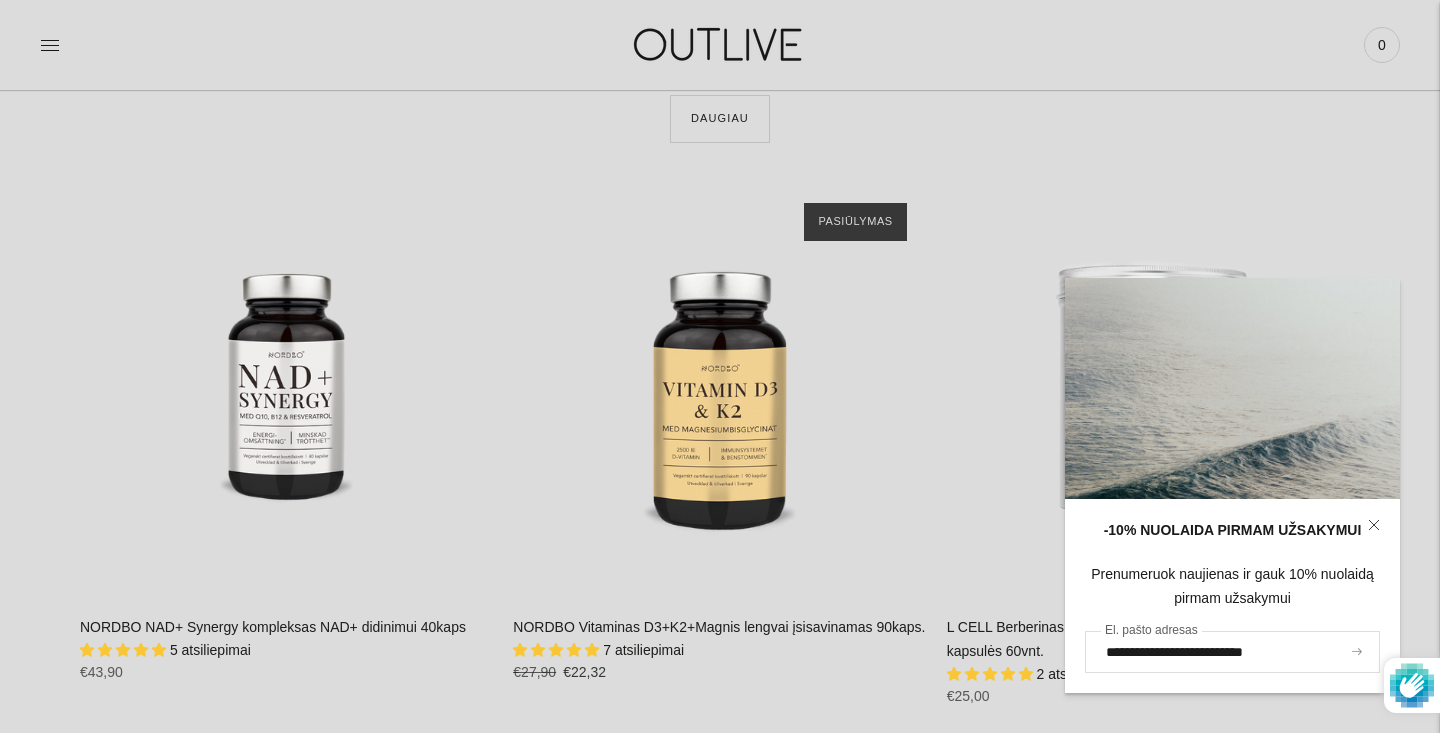 click 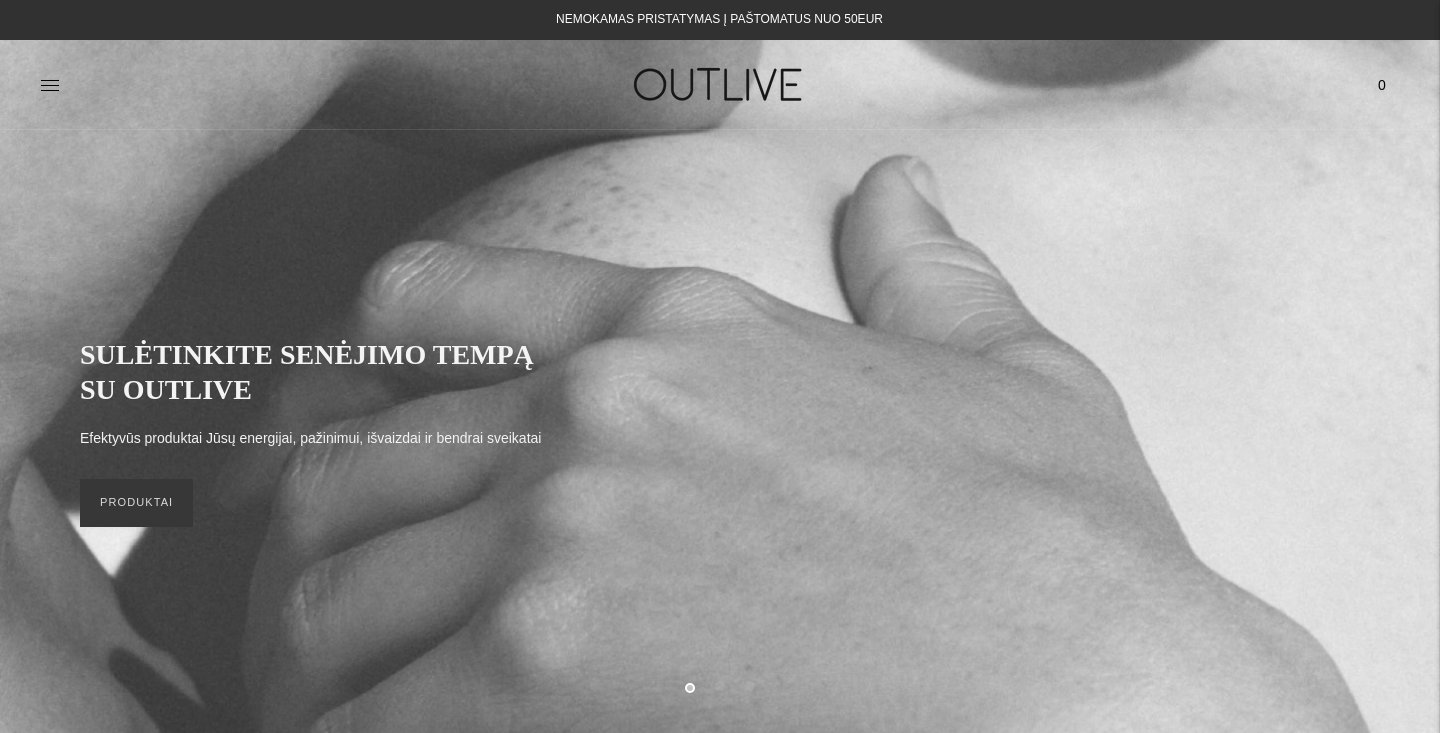 scroll, scrollTop: 0, scrollLeft: 0, axis: both 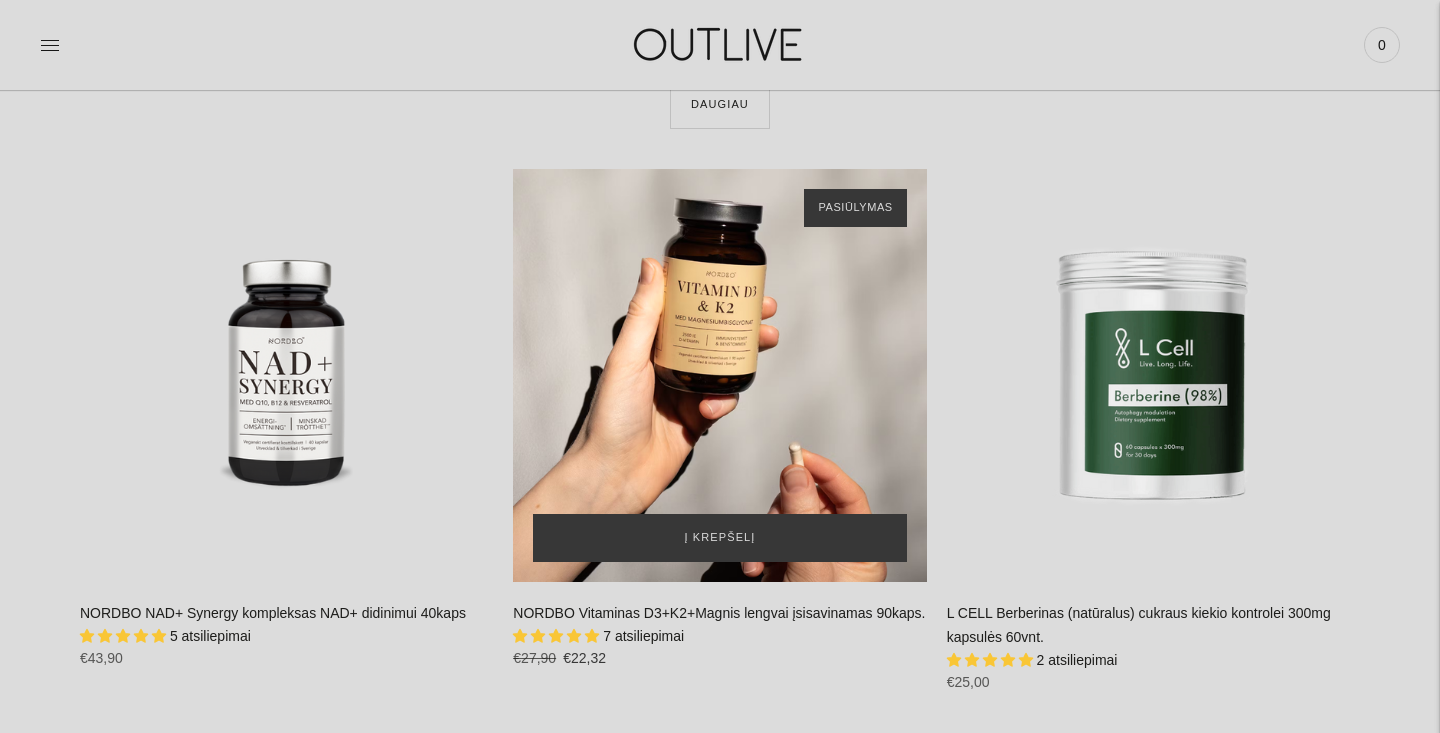 click at bounding box center (719, 375) 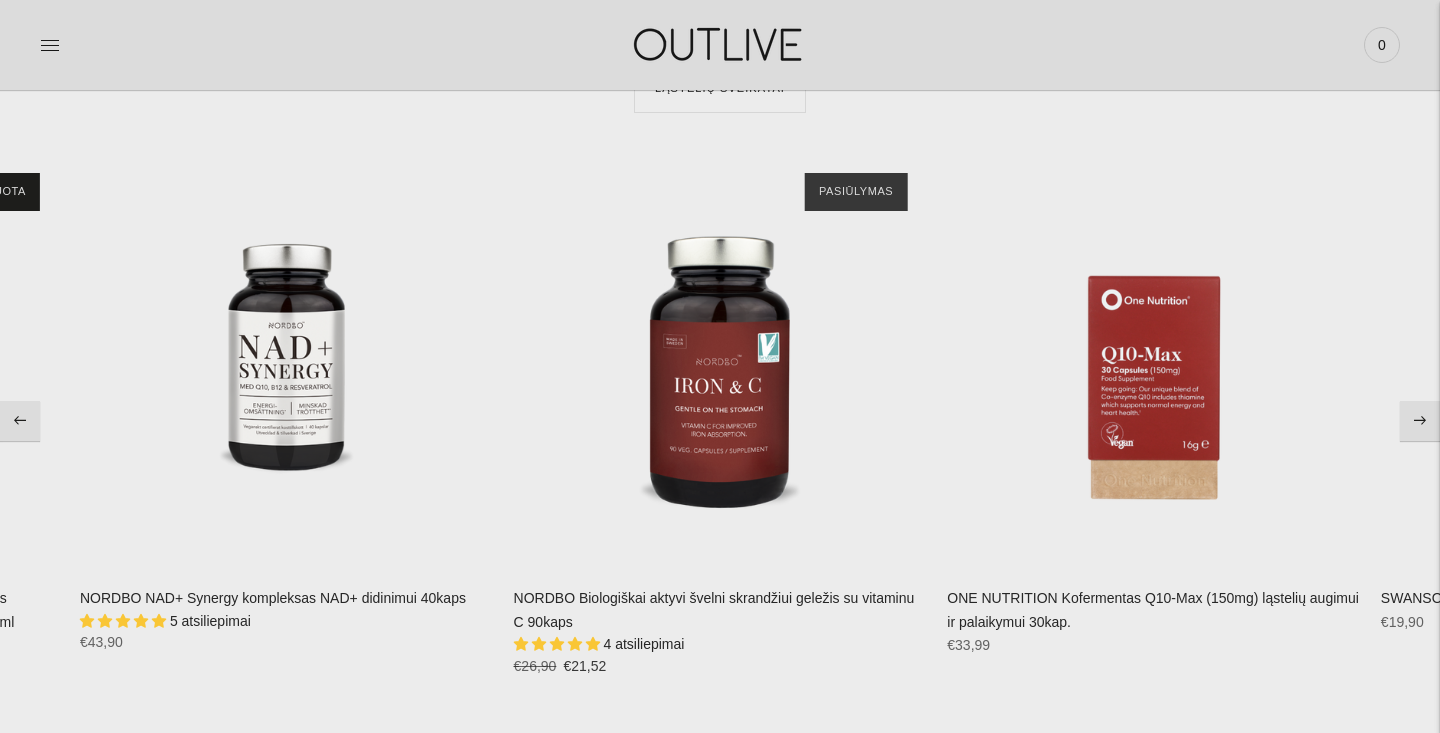 scroll, scrollTop: 4111, scrollLeft: 0, axis: vertical 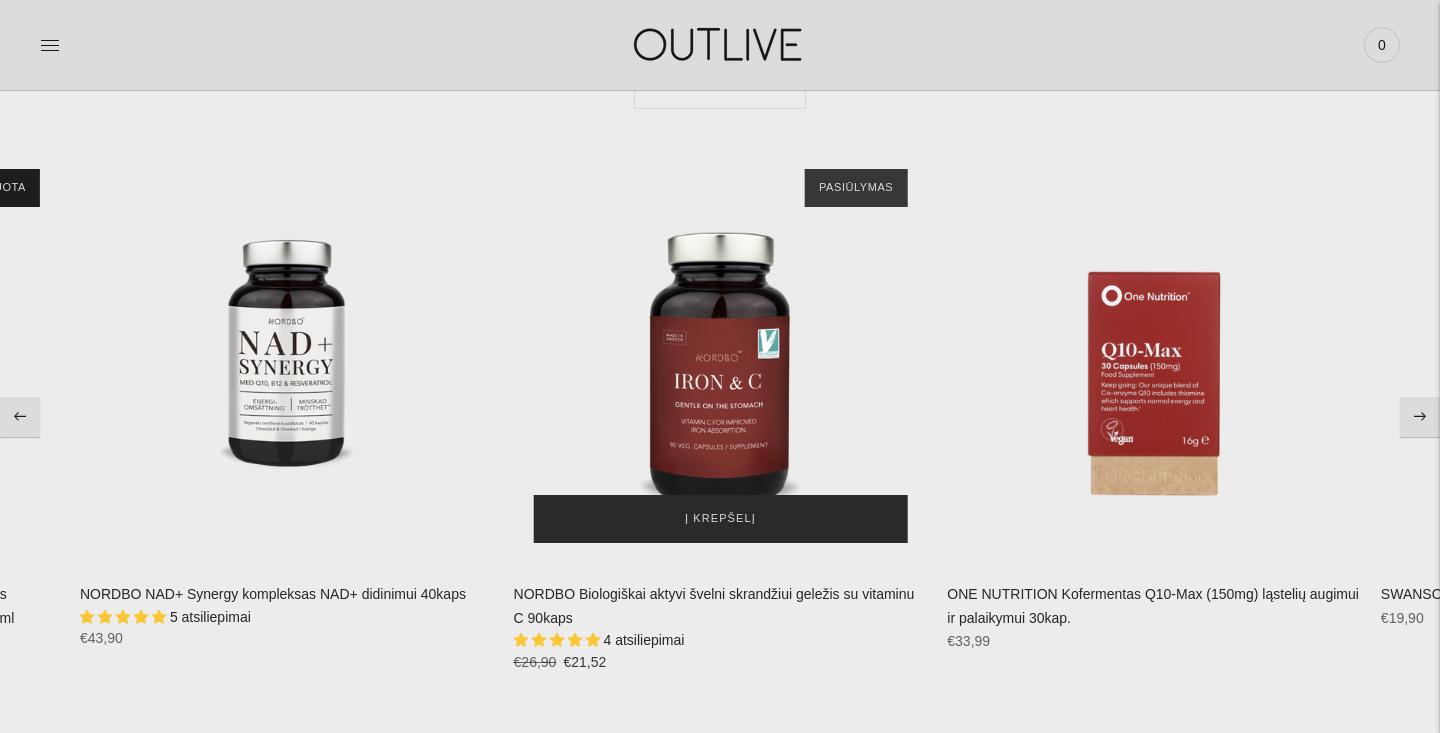 click on "Į krepšelį" at bounding box center (721, 519) 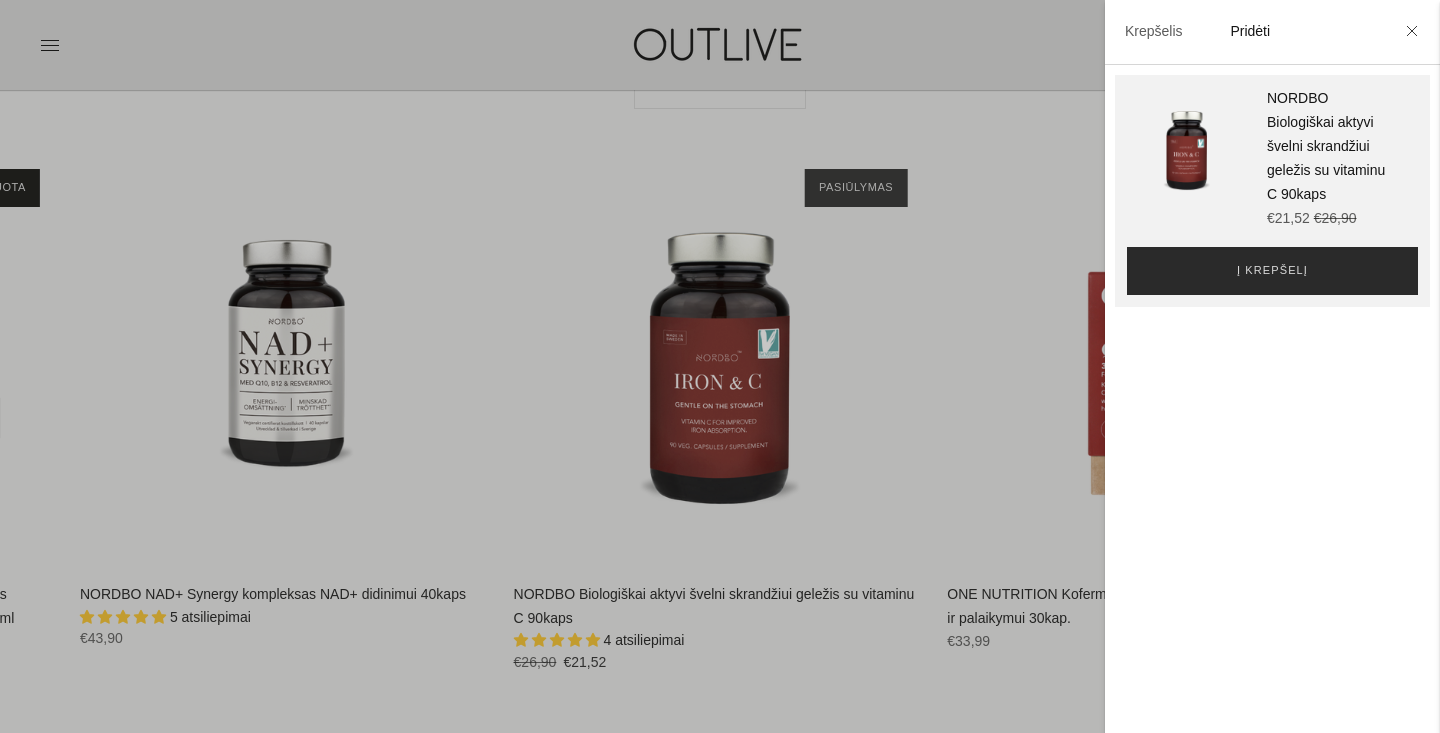 click on "Į krepšelį" at bounding box center (1272, 271) 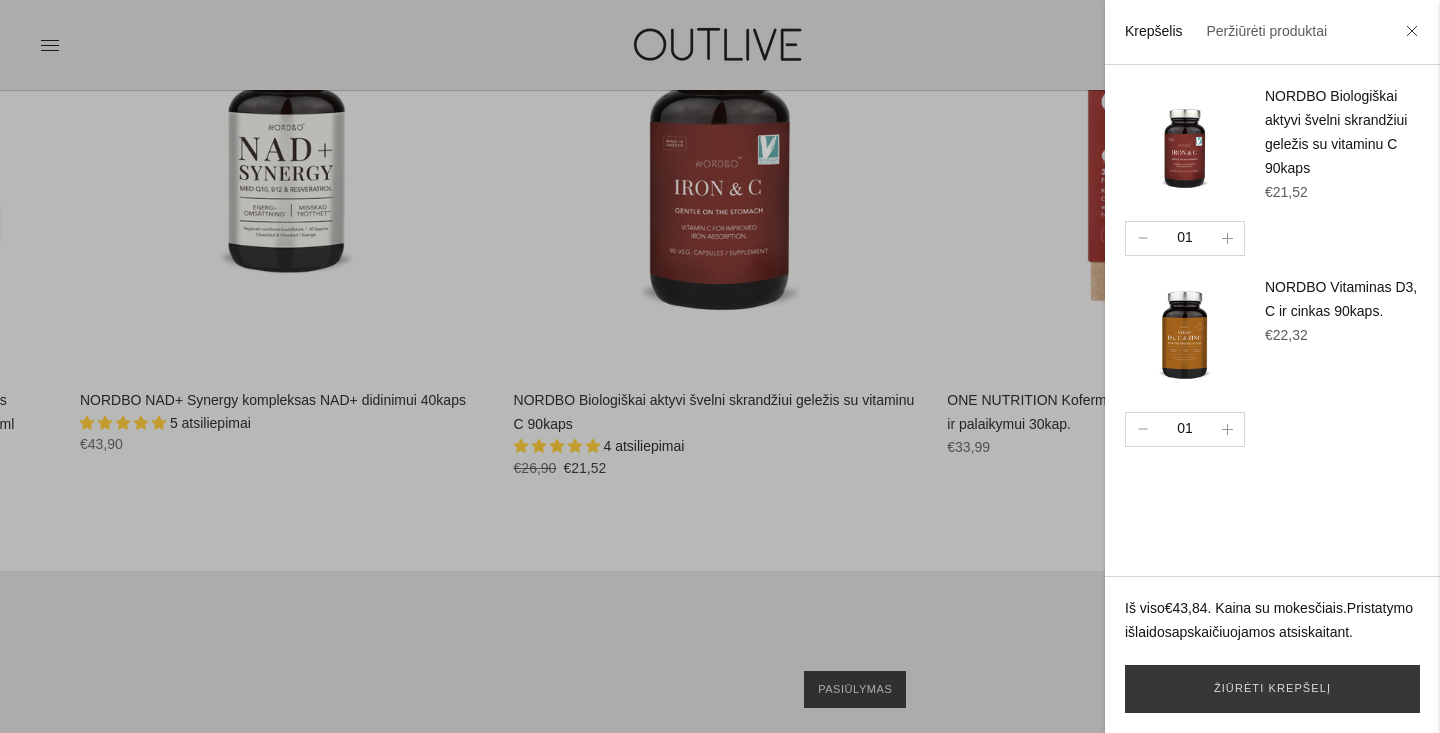 scroll, scrollTop: 4307, scrollLeft: 0, axis: vertical 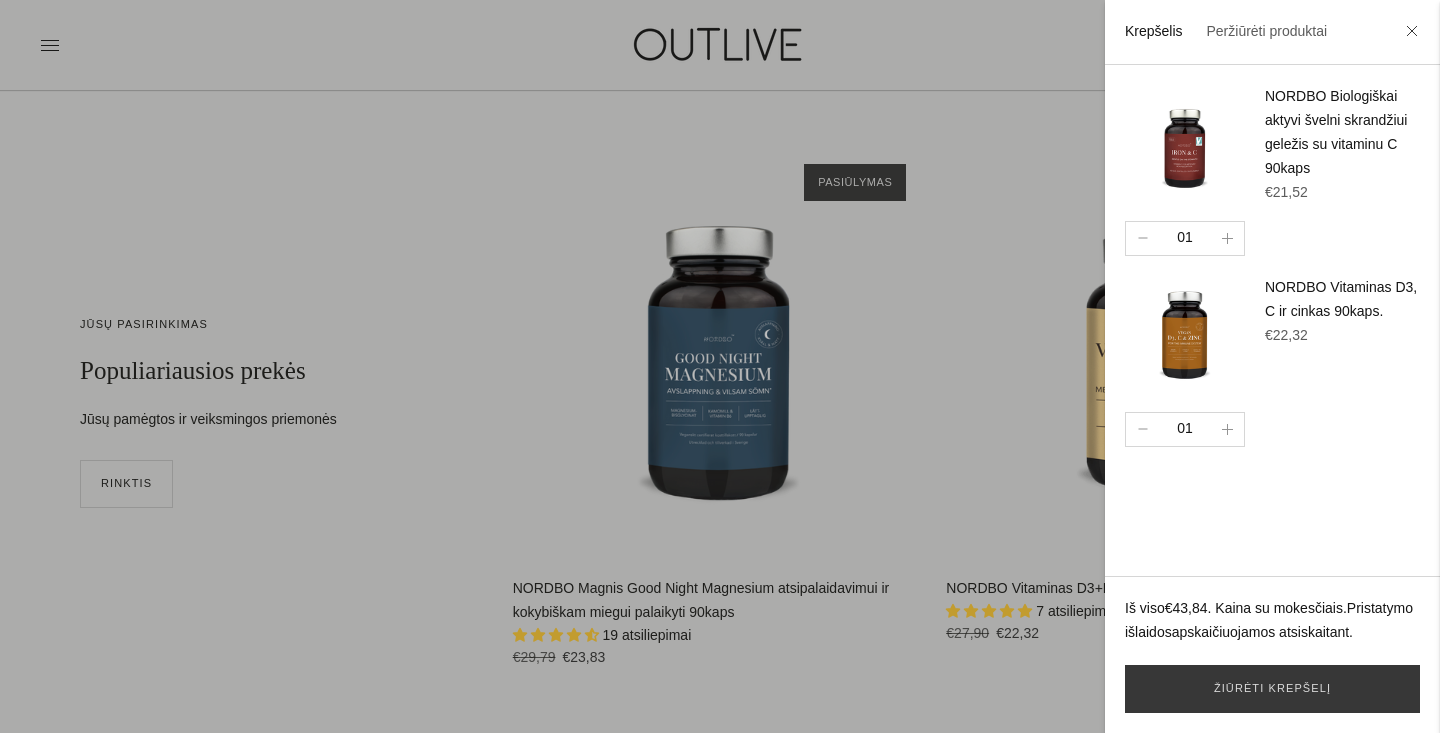 click at bounding box center (720, 366) 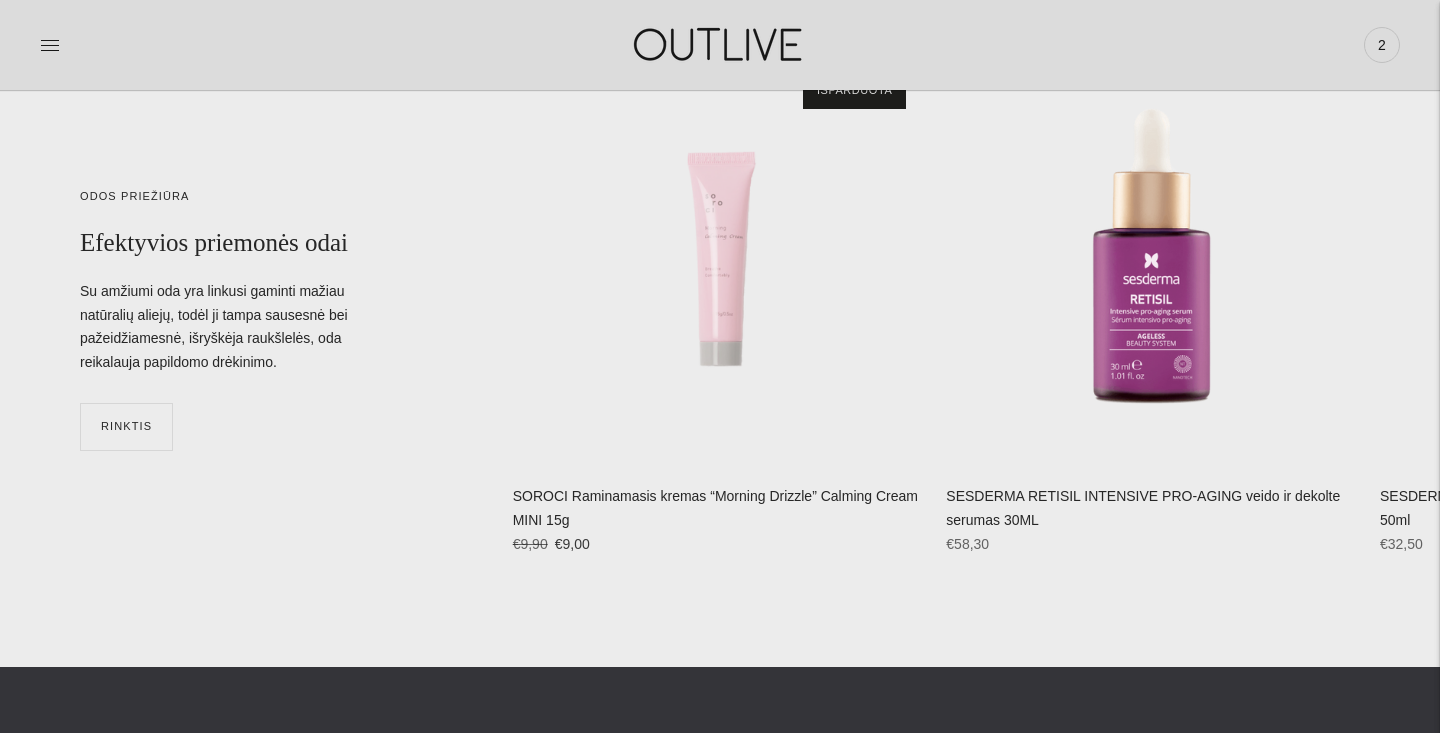 scroll, scrollTop: 6637, scrollLeft: 0, axis: vertical 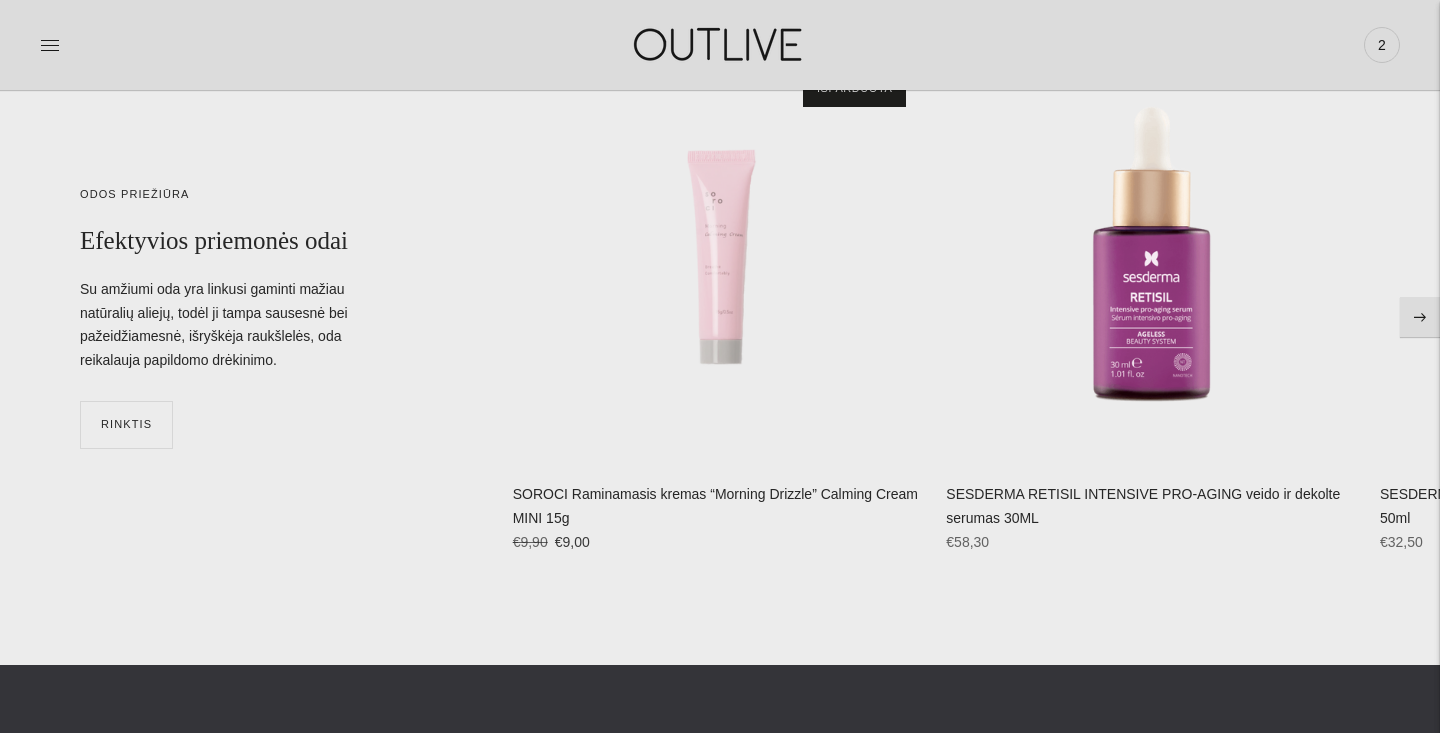 click at bounding box center [1420, 317] 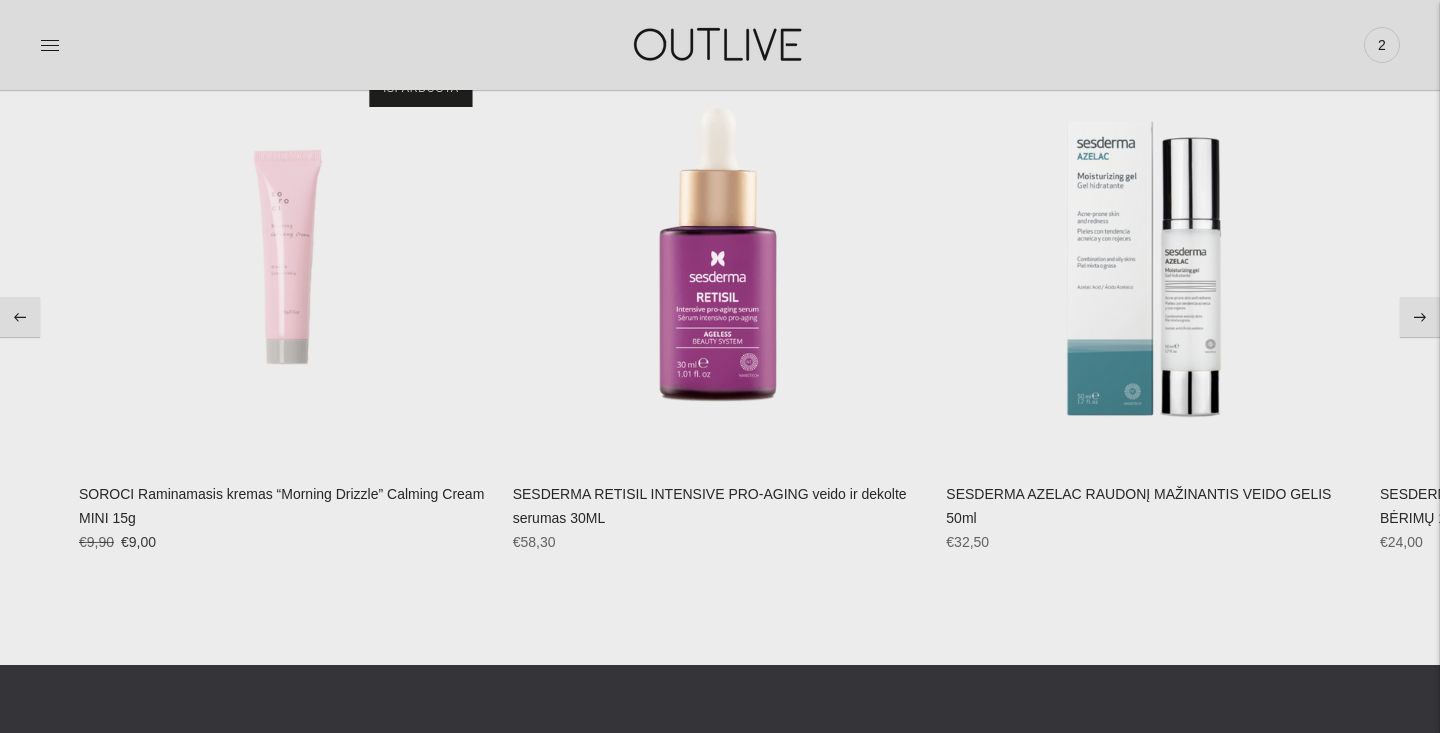 click at bounding box center [1420, 317] 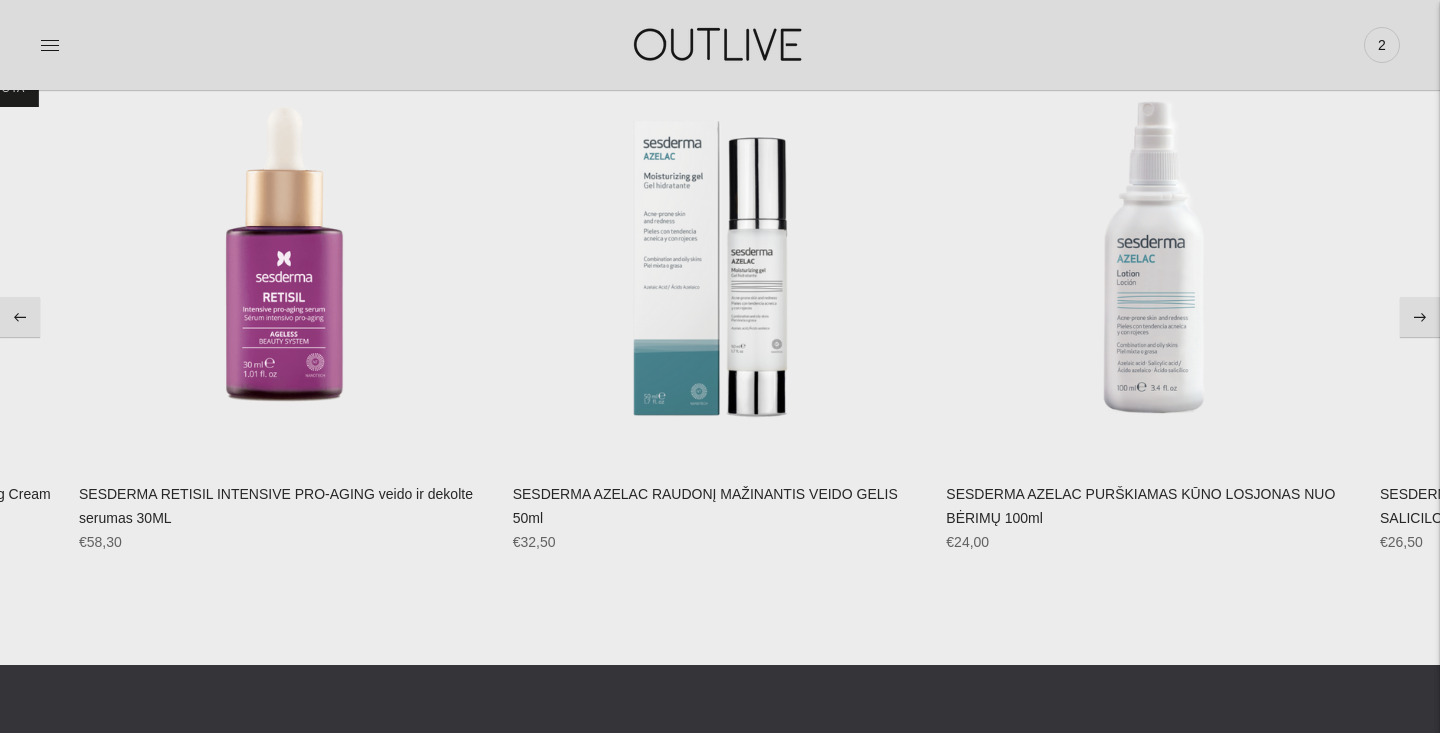 click at bounding box center (1420, 317) 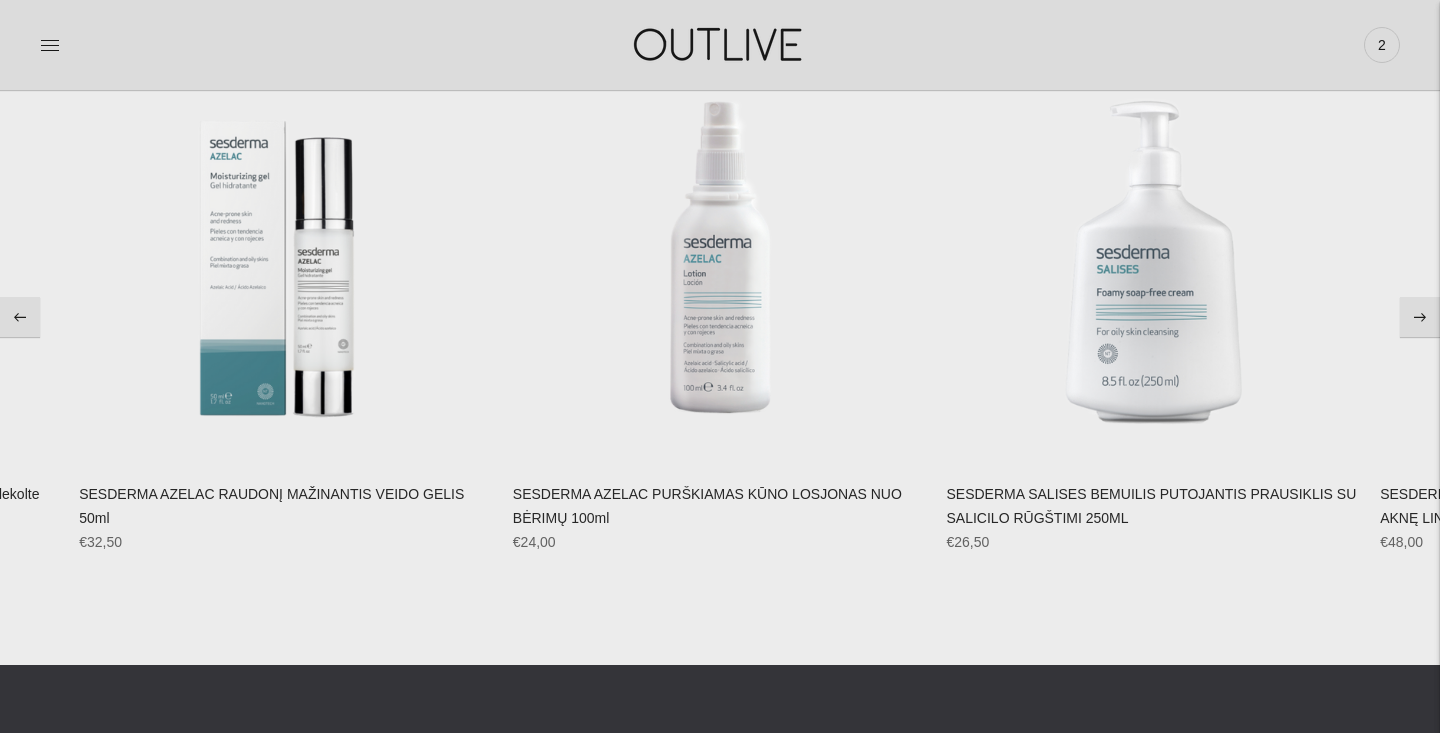 click at bounding box center [1420, 317] 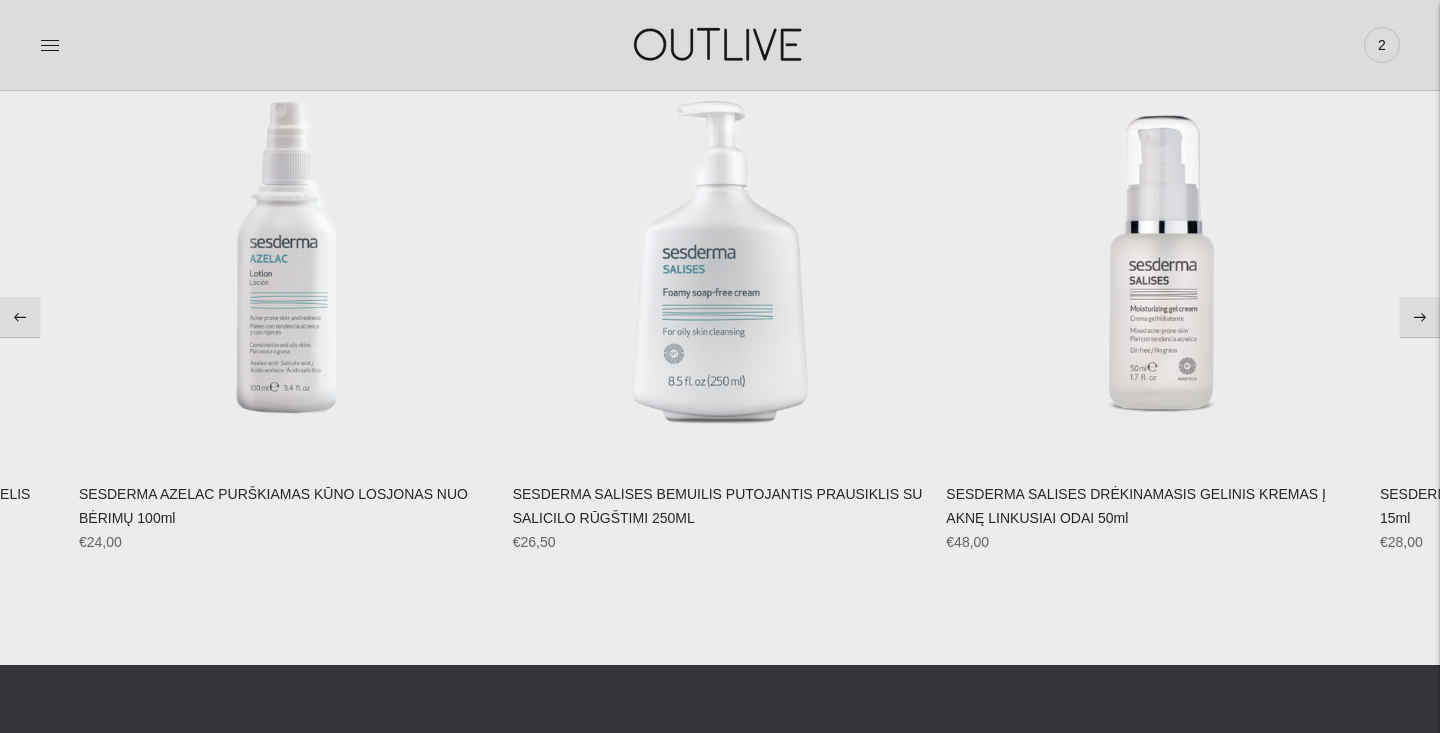 click at bounding box center [1420, 317] 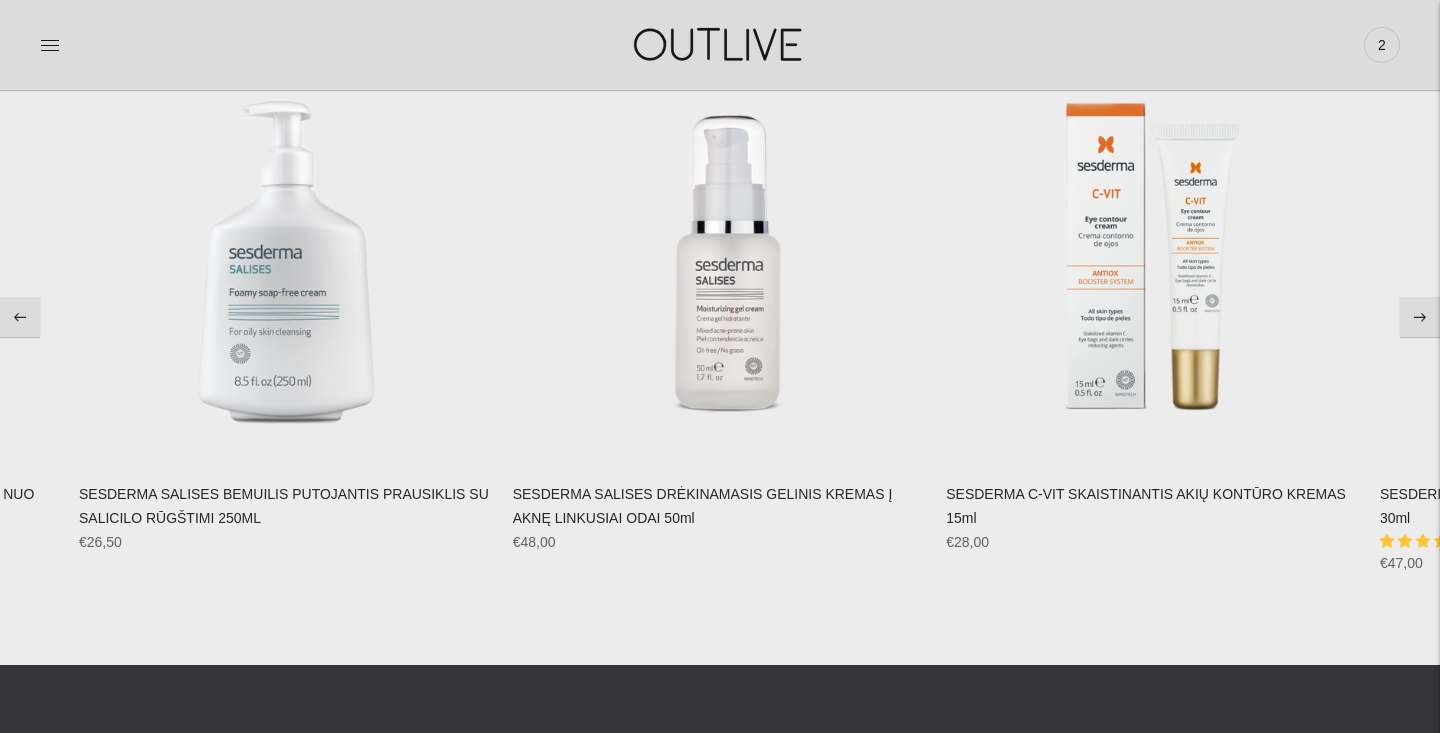 click at bounding box center [1420, 317] 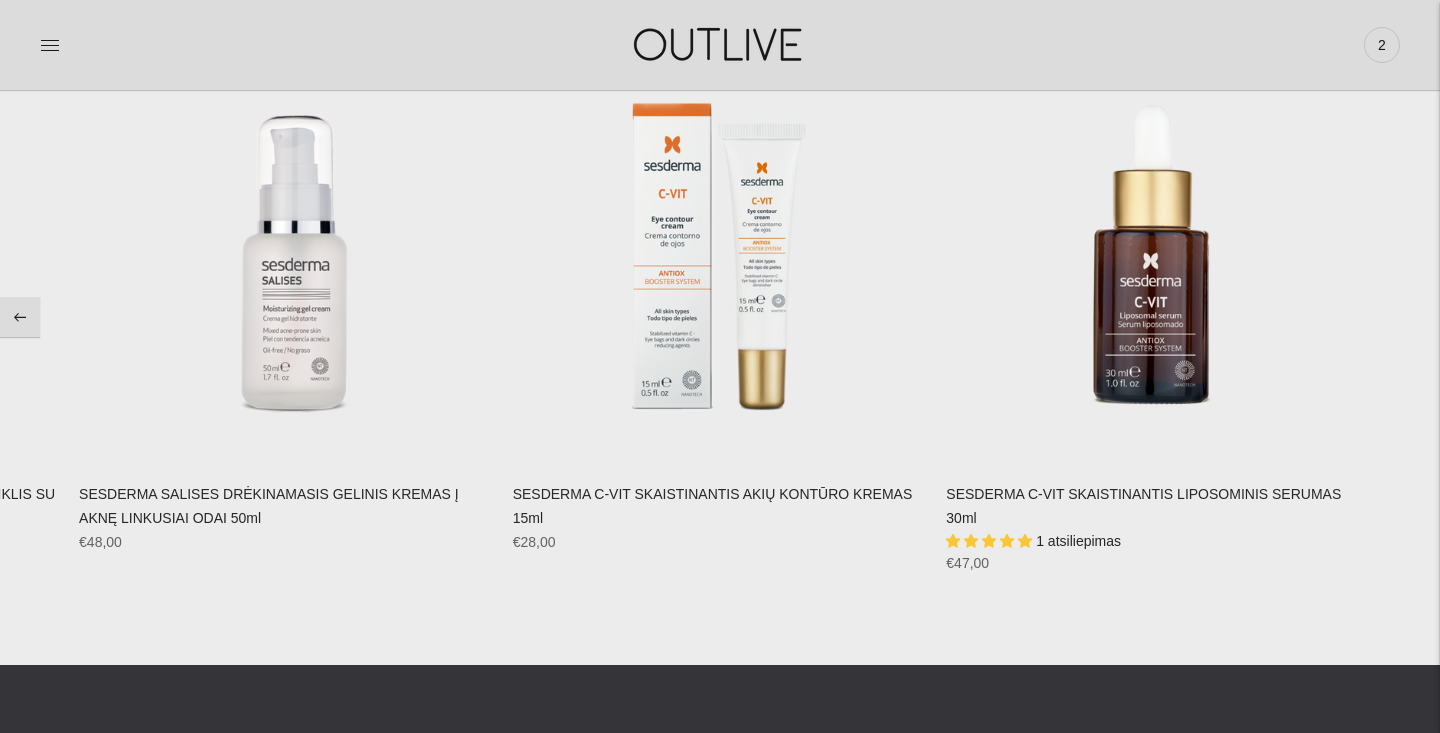 click on "ODOS PRIEŽIŪRA
Efektyvios priemonės odai
Su amžiumi oda yra linkusi gaminti mažiau natūralių aliejų, todėl ji tampa sausesnė bei pažeidžiamesnė, išryškėja raukšlelės, oda reikalauja papildomo drėkinimo.
RINKTIS
PASIŪLYMAS
IŠPARDUOTA
SOROCI Raminamasis kremas “Morning Drizzle” Calming Cream MINI 15g
Nėra atsiliepimų
Regular price
€9,00
Regular price
€9,90
Kaina su nuolaida
€9,00
/" at bounding box center (720, 318) 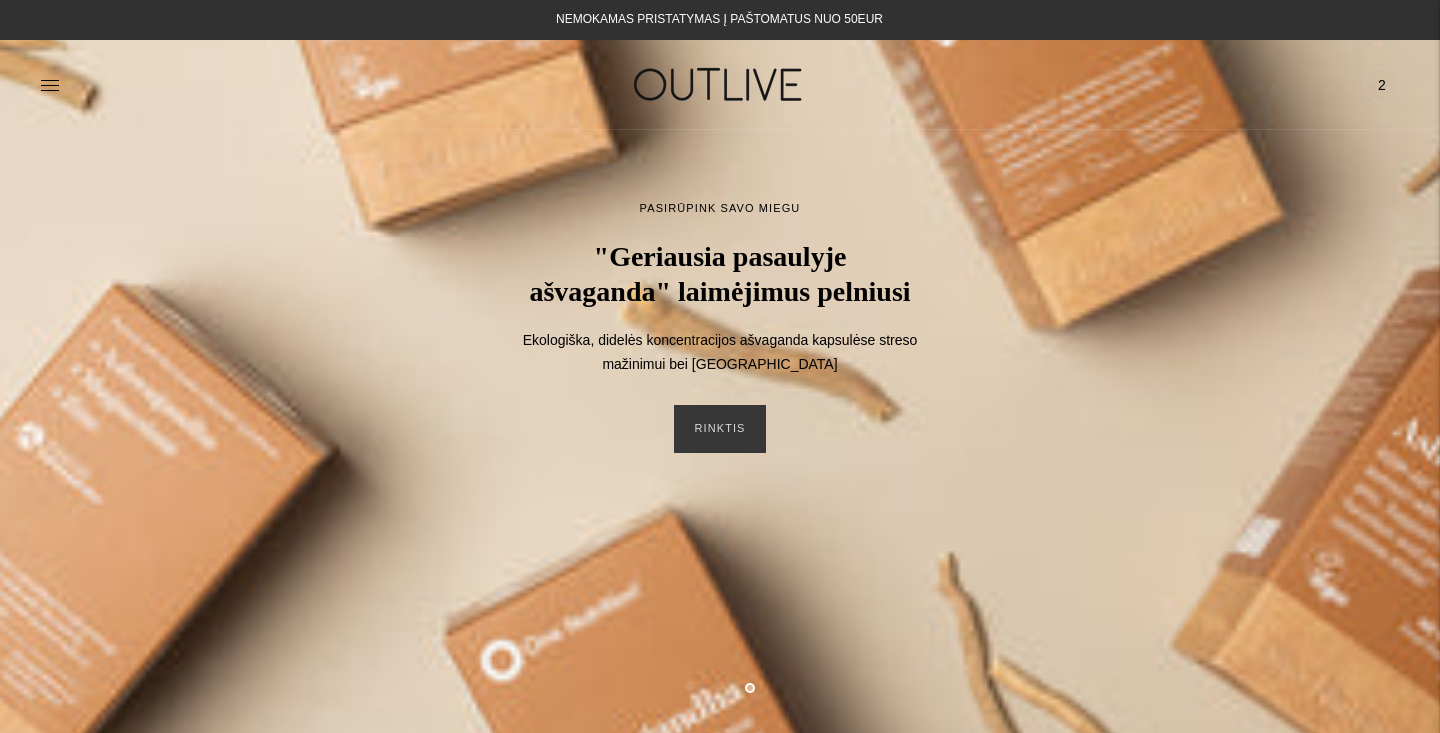 scroll, scrollTop: 0, scrollLeft: 0, axis: both 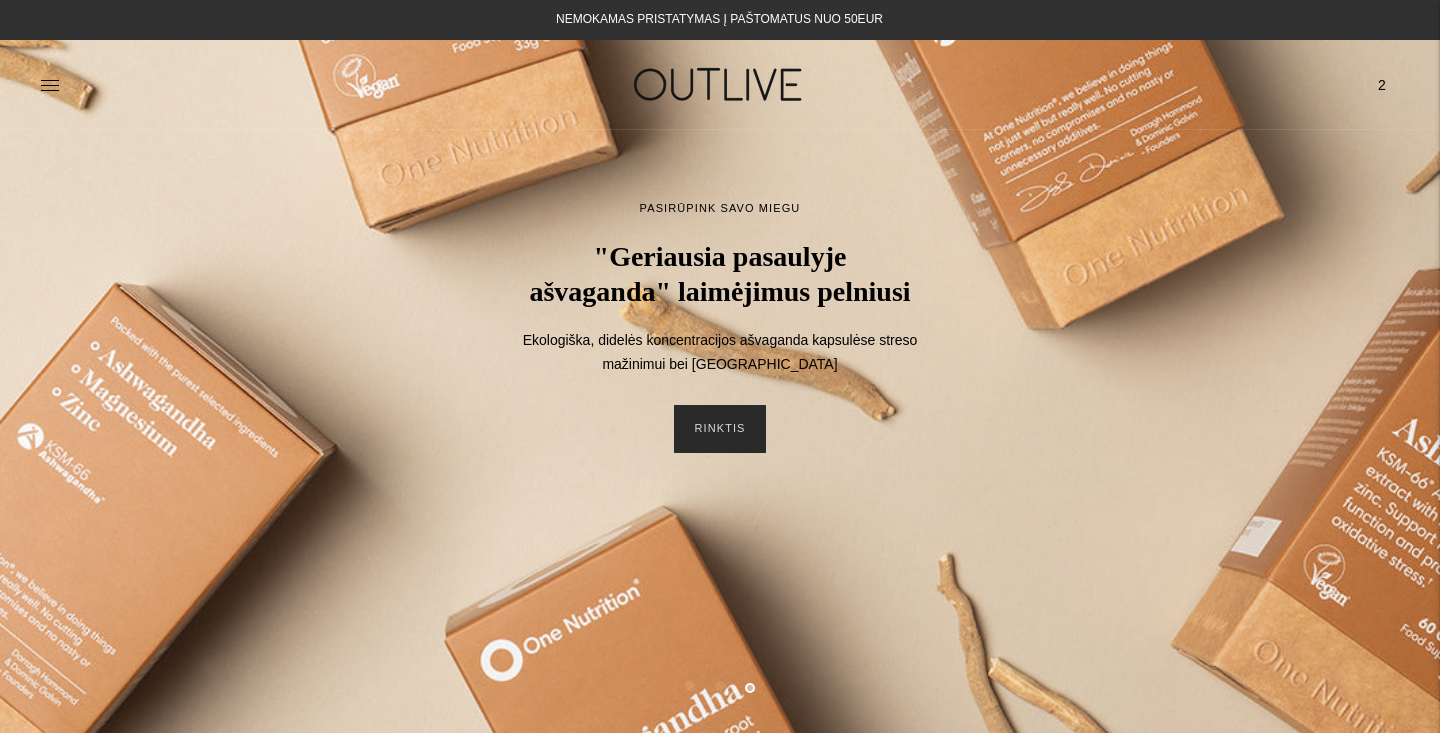 click on "RINKTIS" at bounding box center (719, 429) 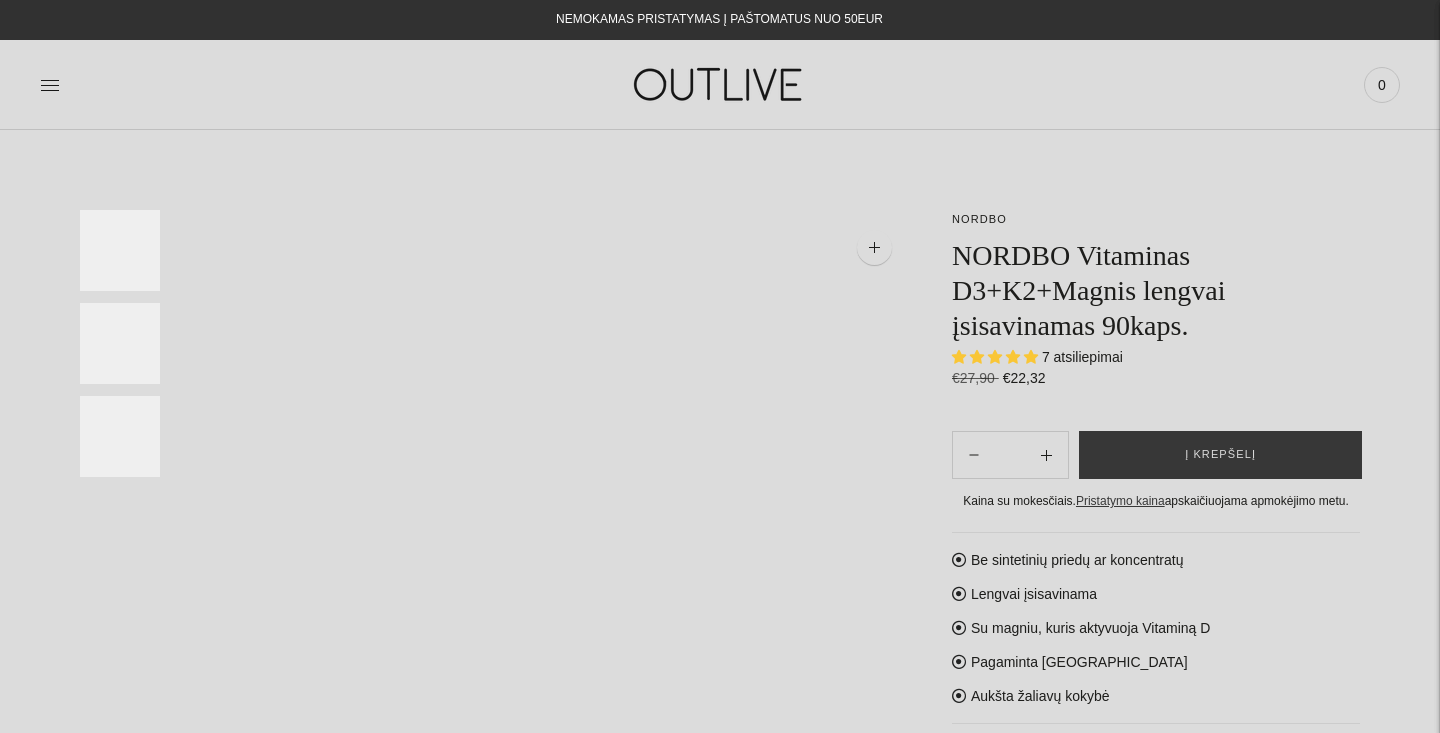 scroll, scrollTop: 0, scrollLeft: 0, axis: both 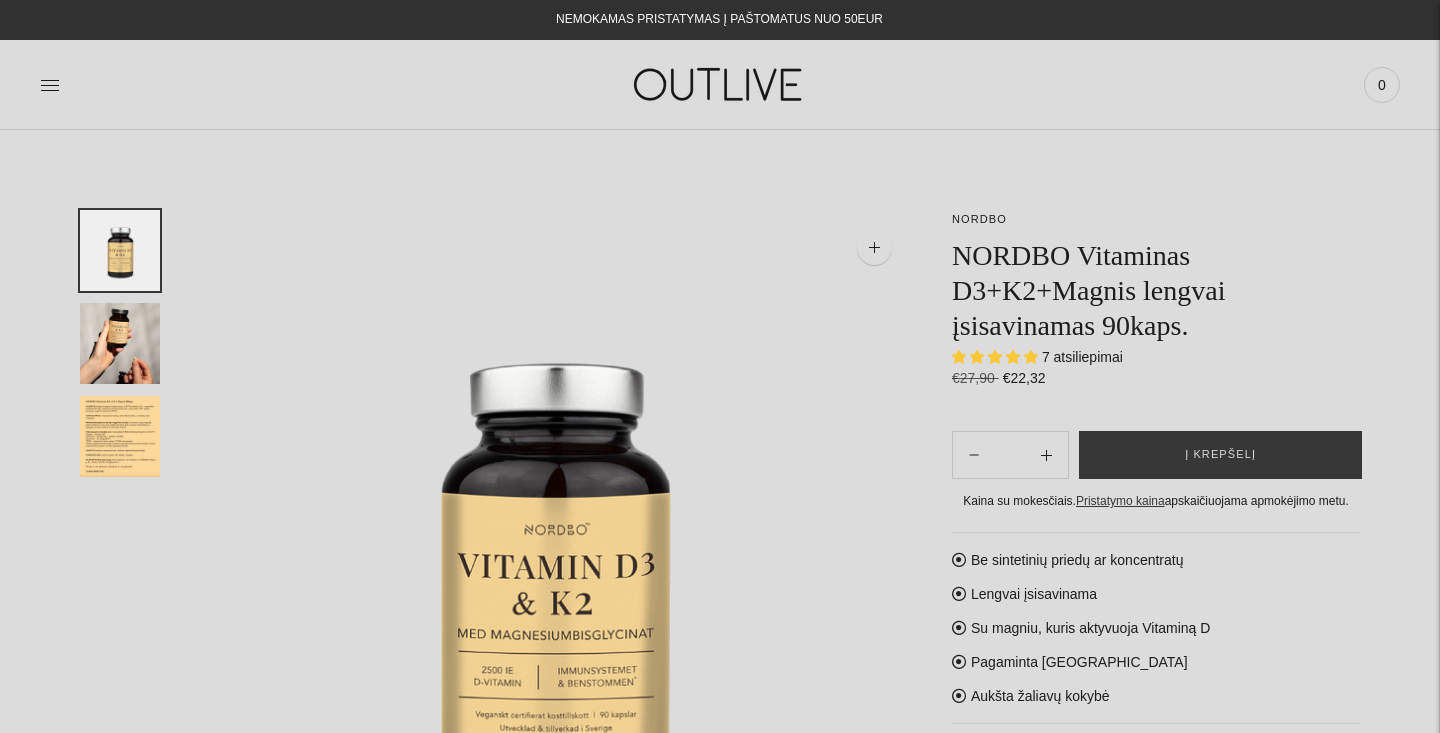click on "7 atsiliepimai" at bounding box center (1082, 357) 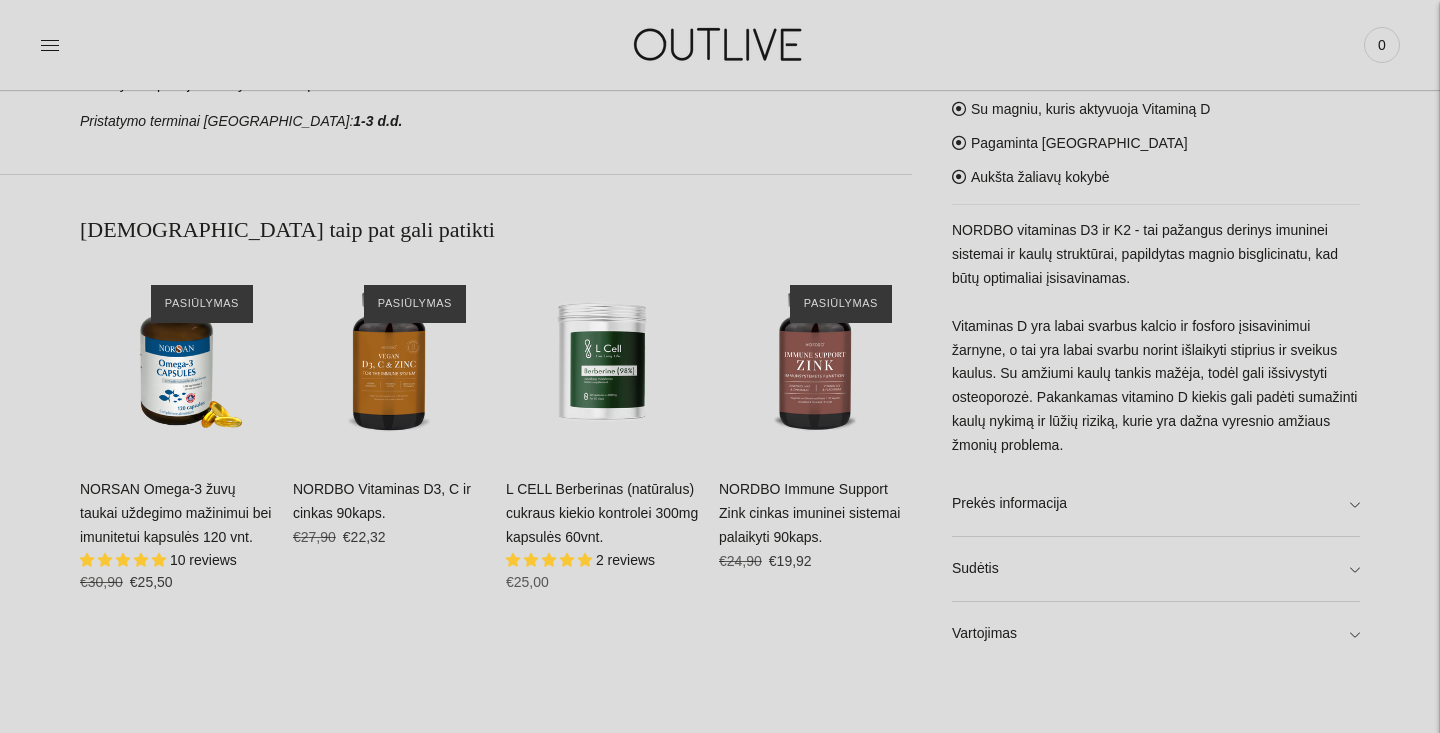 scroll, scrollTop: 1126, scrollLeft: 0, axis: vertical 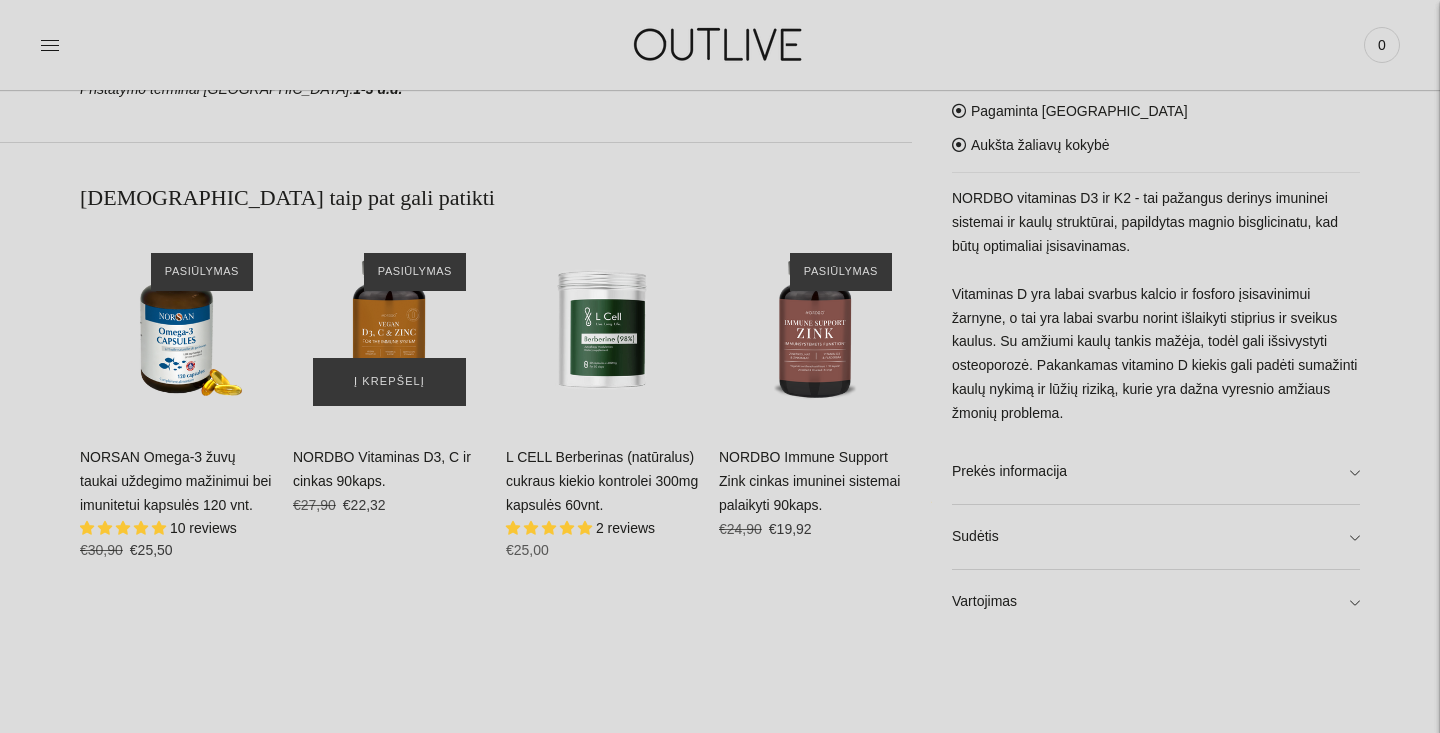 click at bounding box center (389, 329) 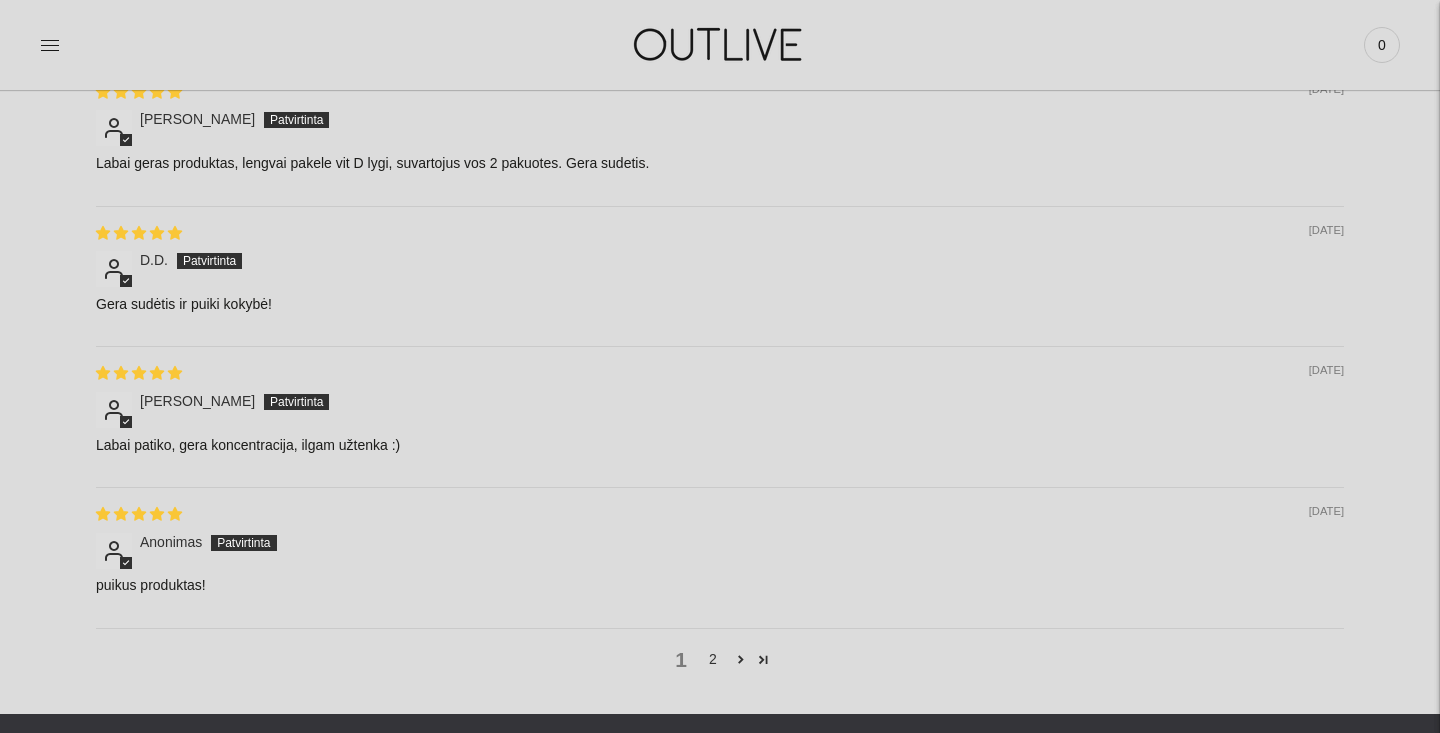 scroll, scrollTop: 2222, scrollLeft: 0, axis: vertical 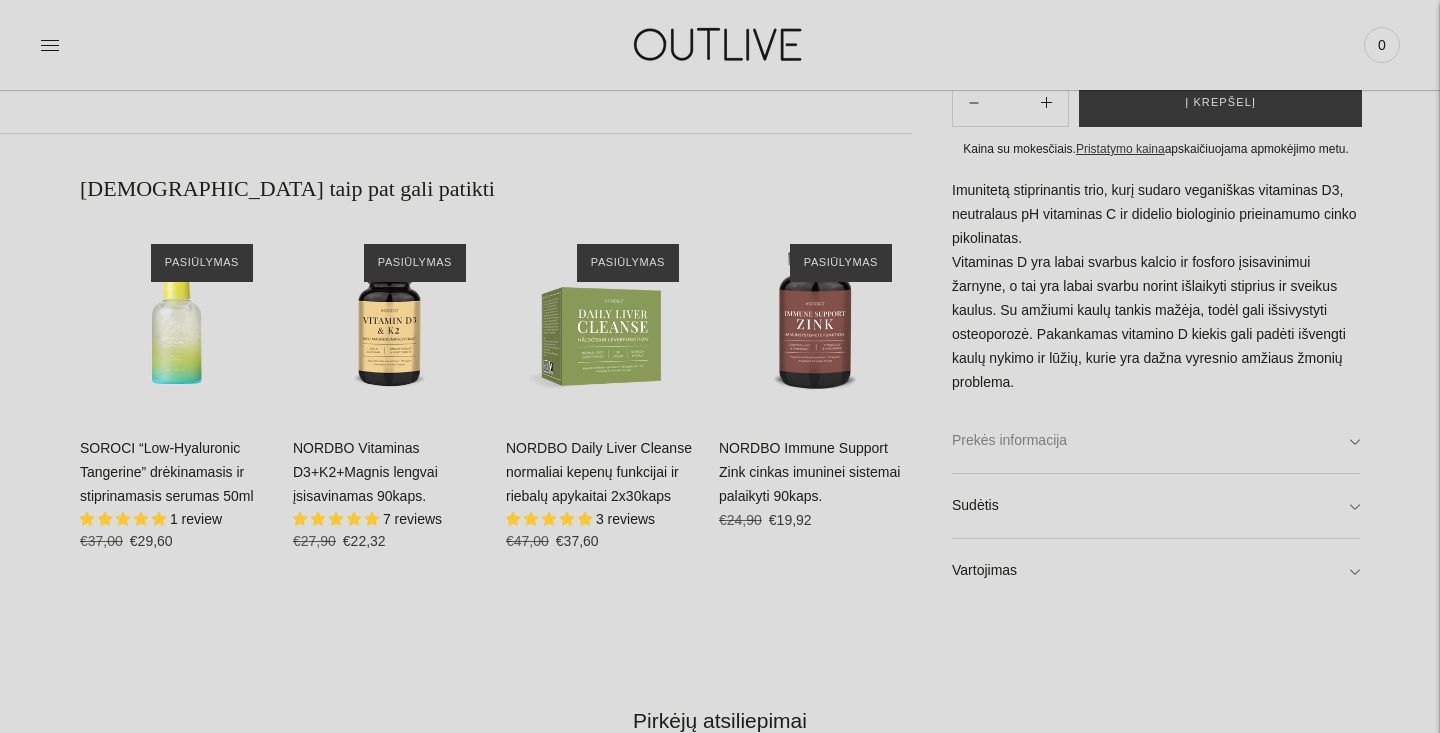 click on "Prekės informacija" at bounding box center (1156, 440) 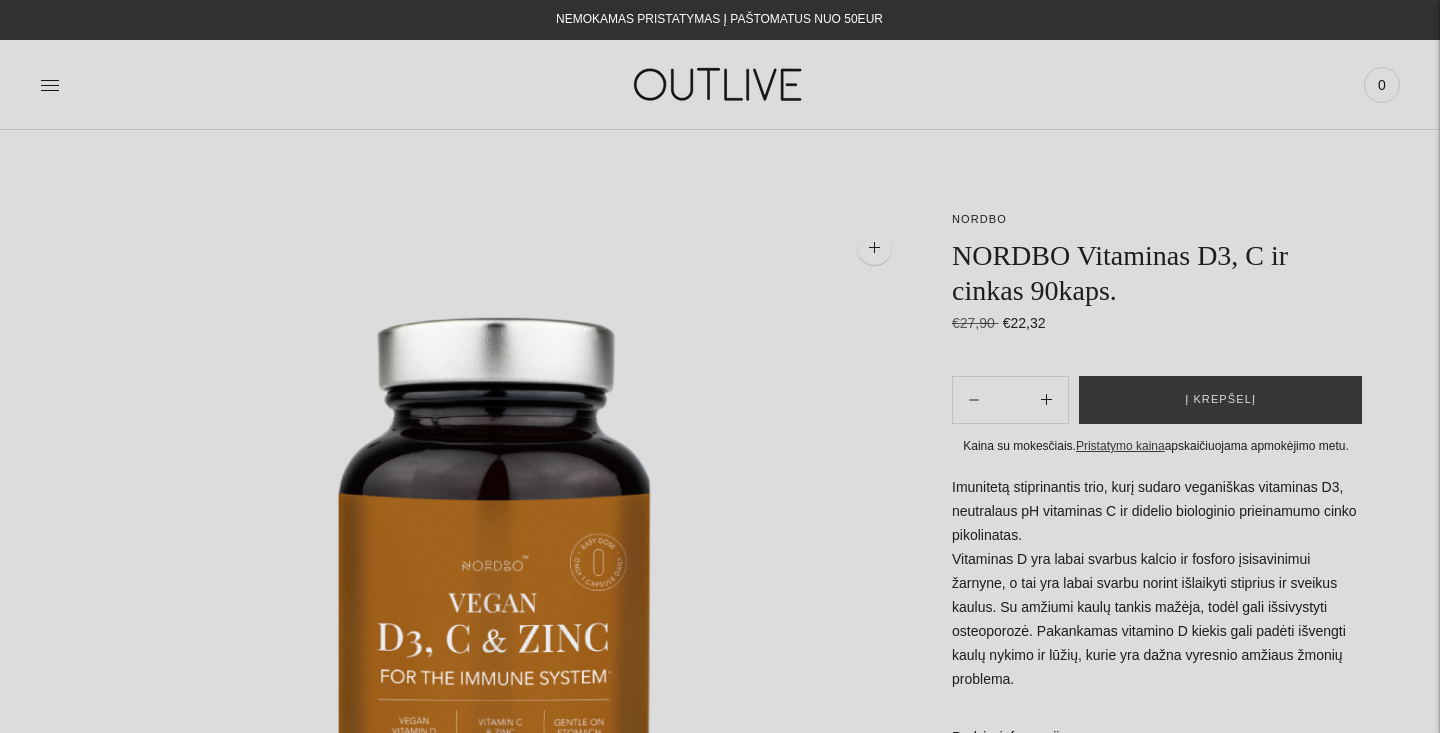 scroll, scrollTop: 0, scrollLeft: 0, axis: both 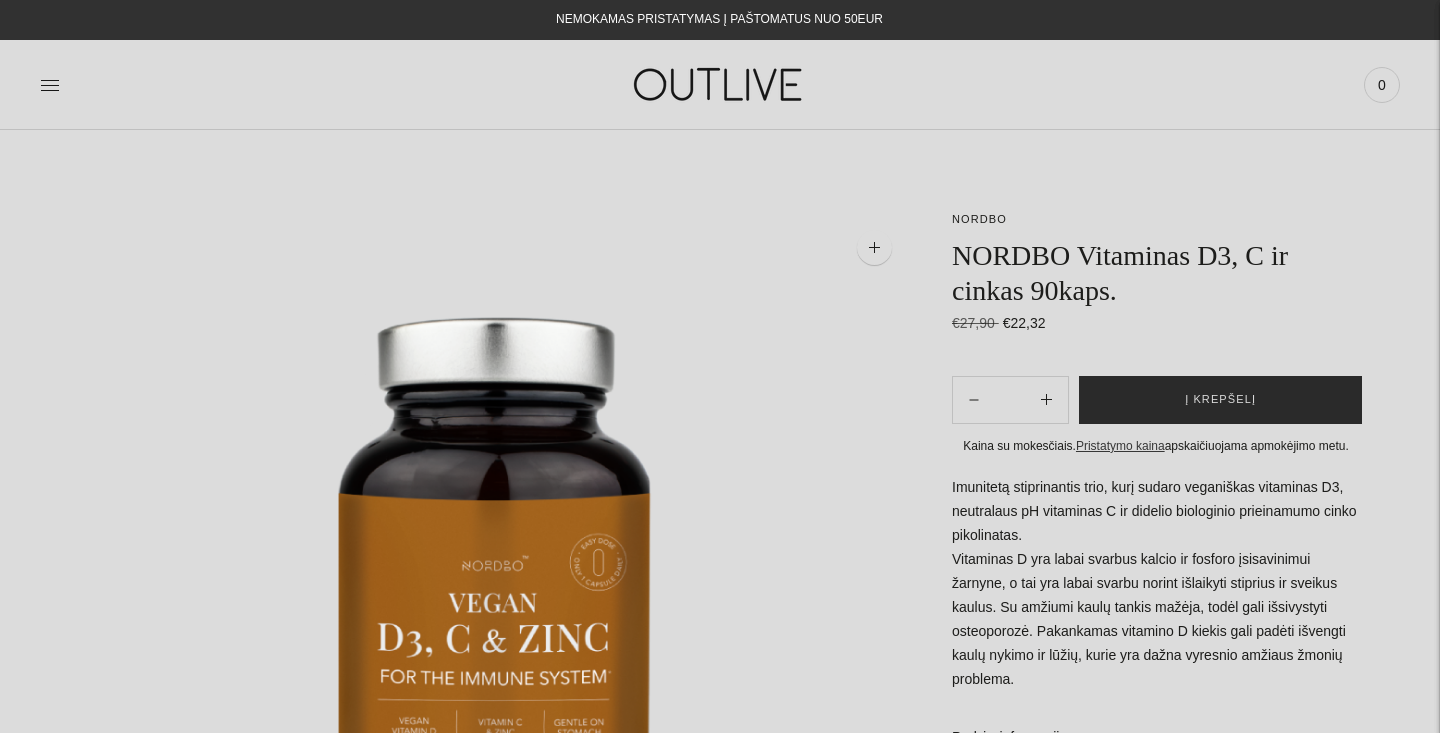 click on "Į krepšelį" at bounding box center (1220, 400) 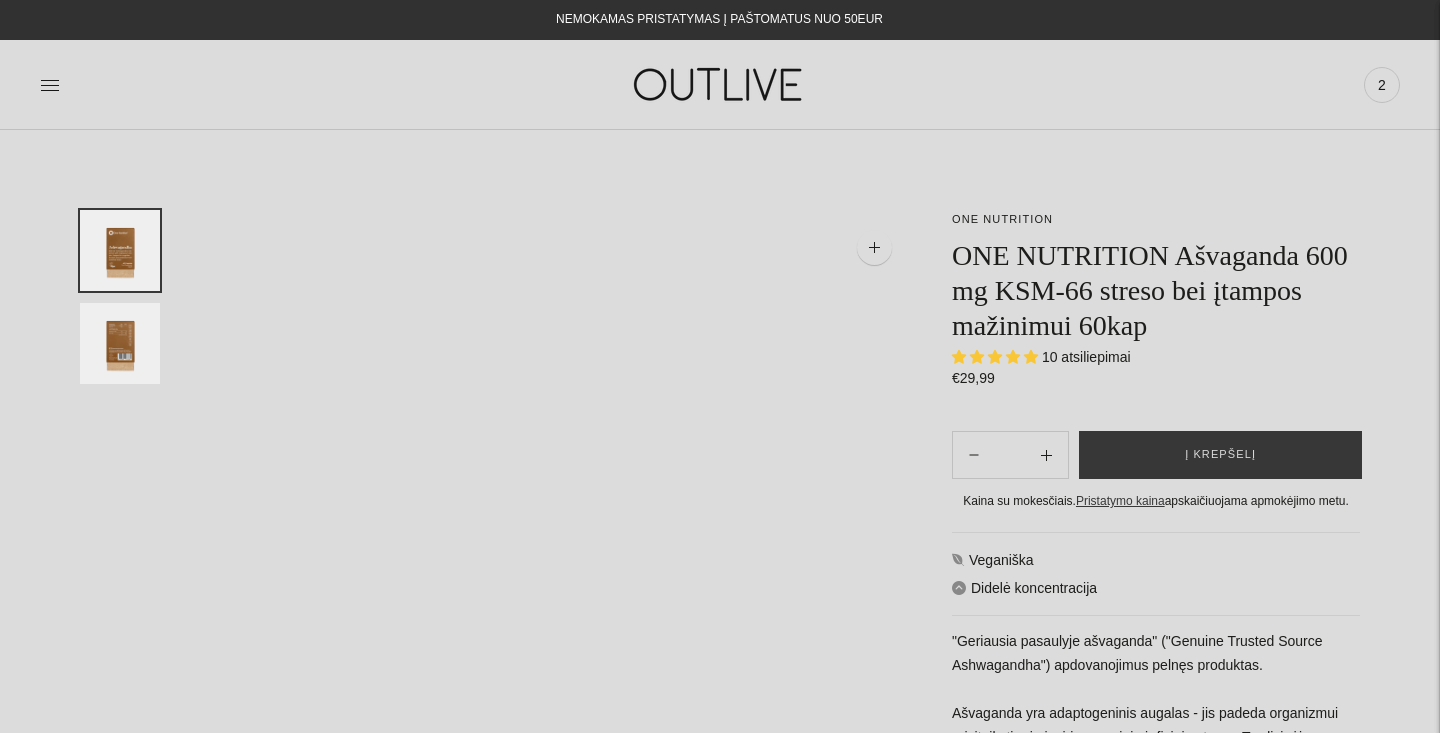 scroll, scrollTop: 0, scrollLeft: 0, axis: both 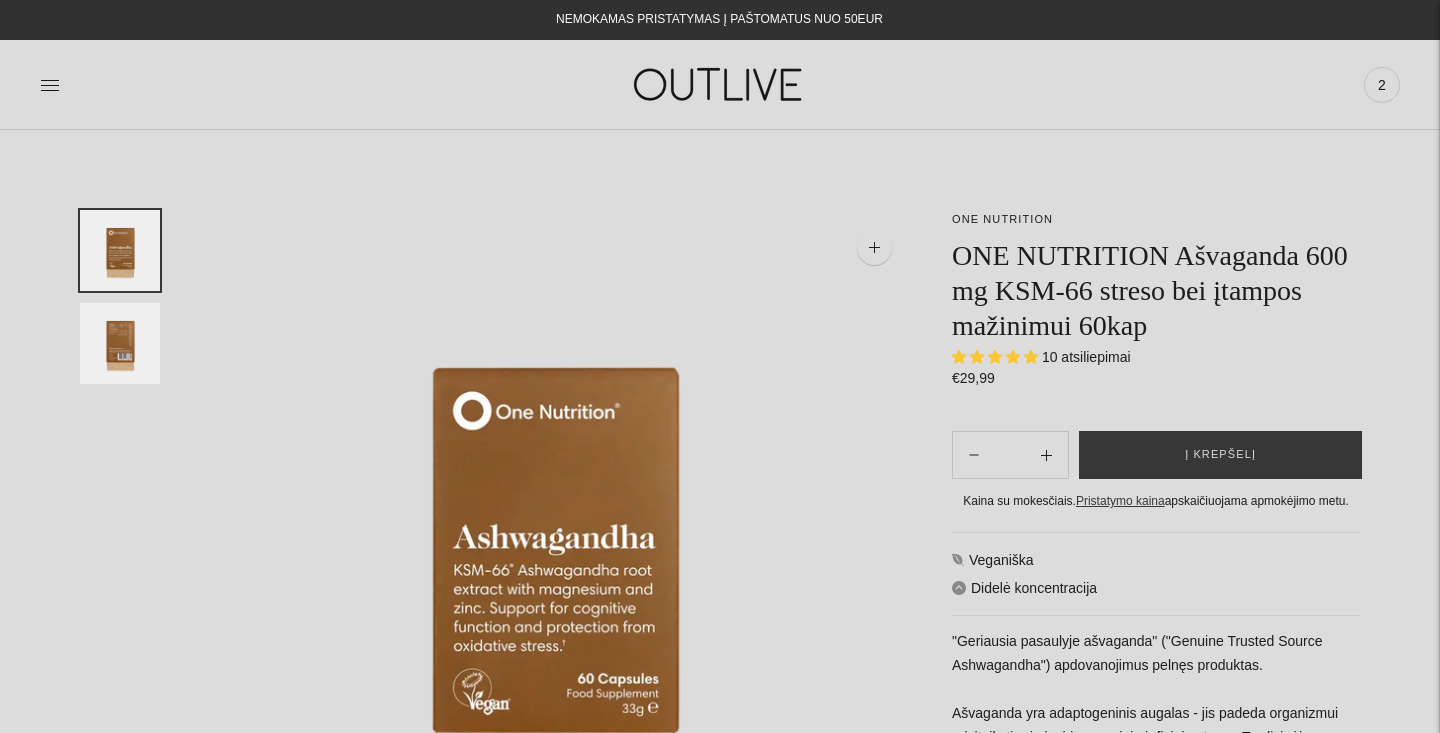 click at bounding box center (720, 84) 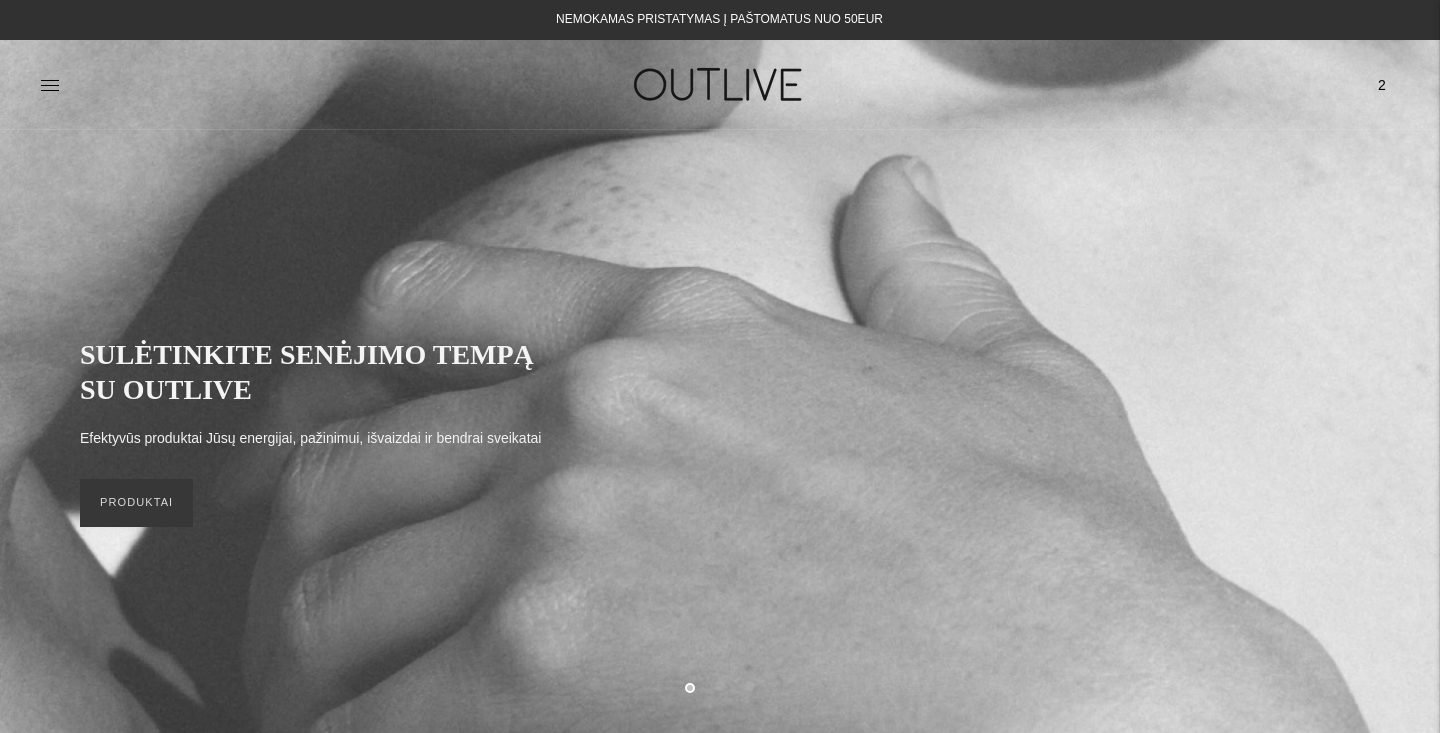 scroll, scrollTop: 0, scrollLeft: 0, axis: both 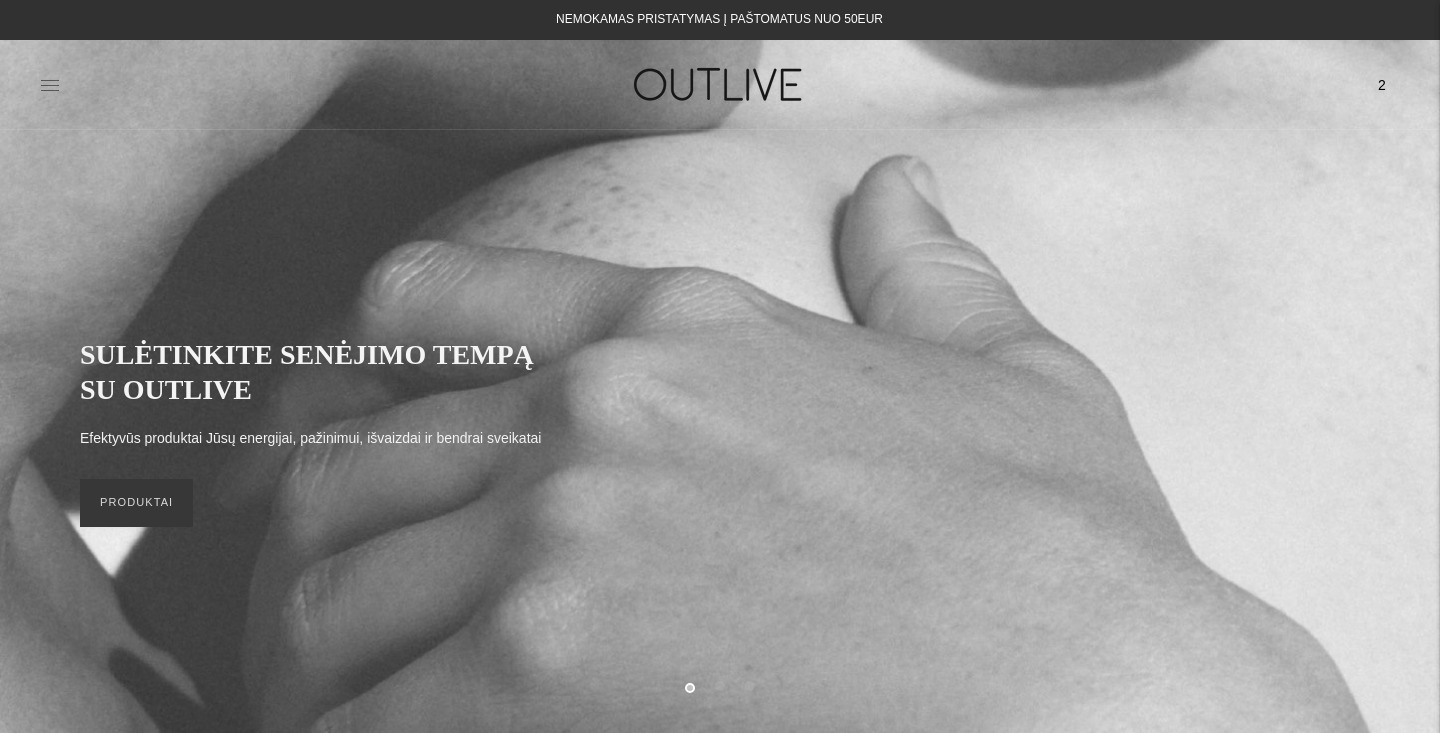click 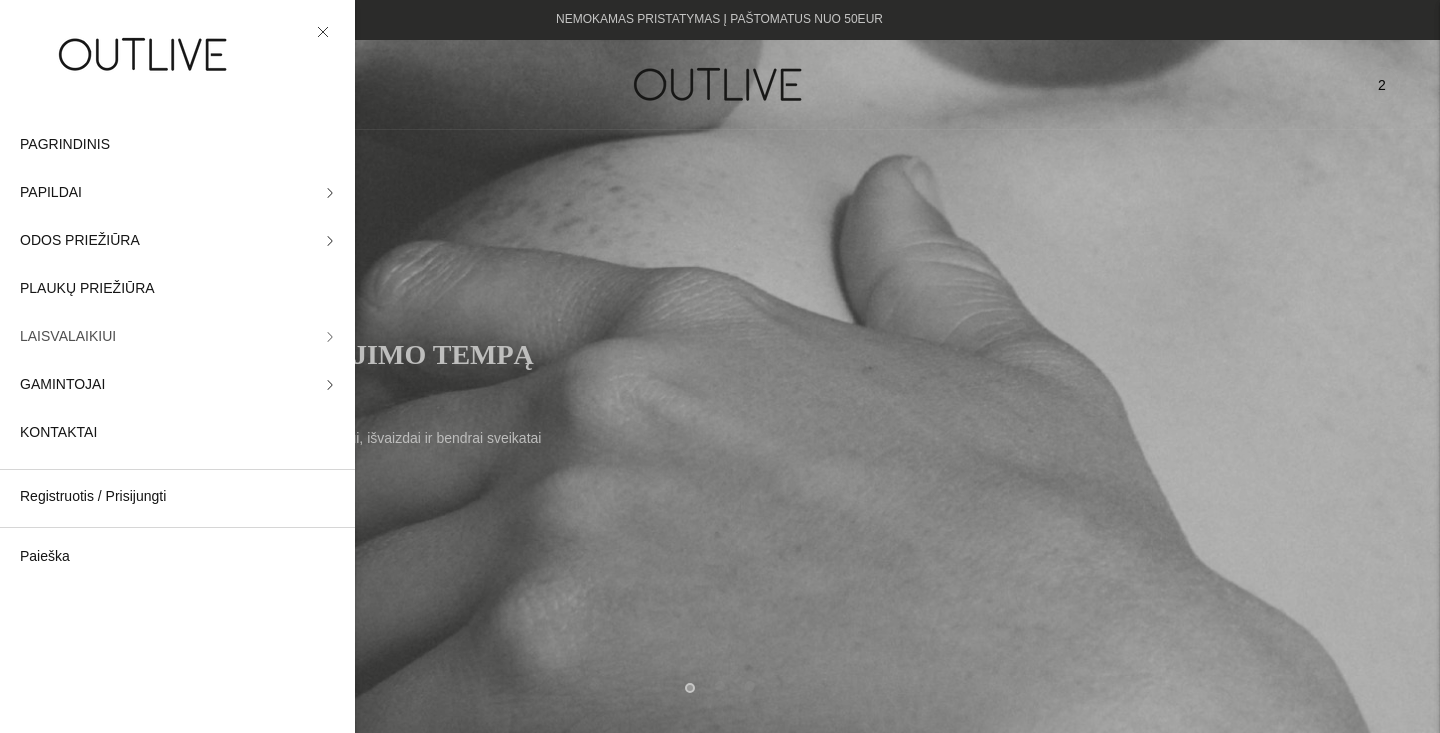 click on "LAISVALAIKIUI" 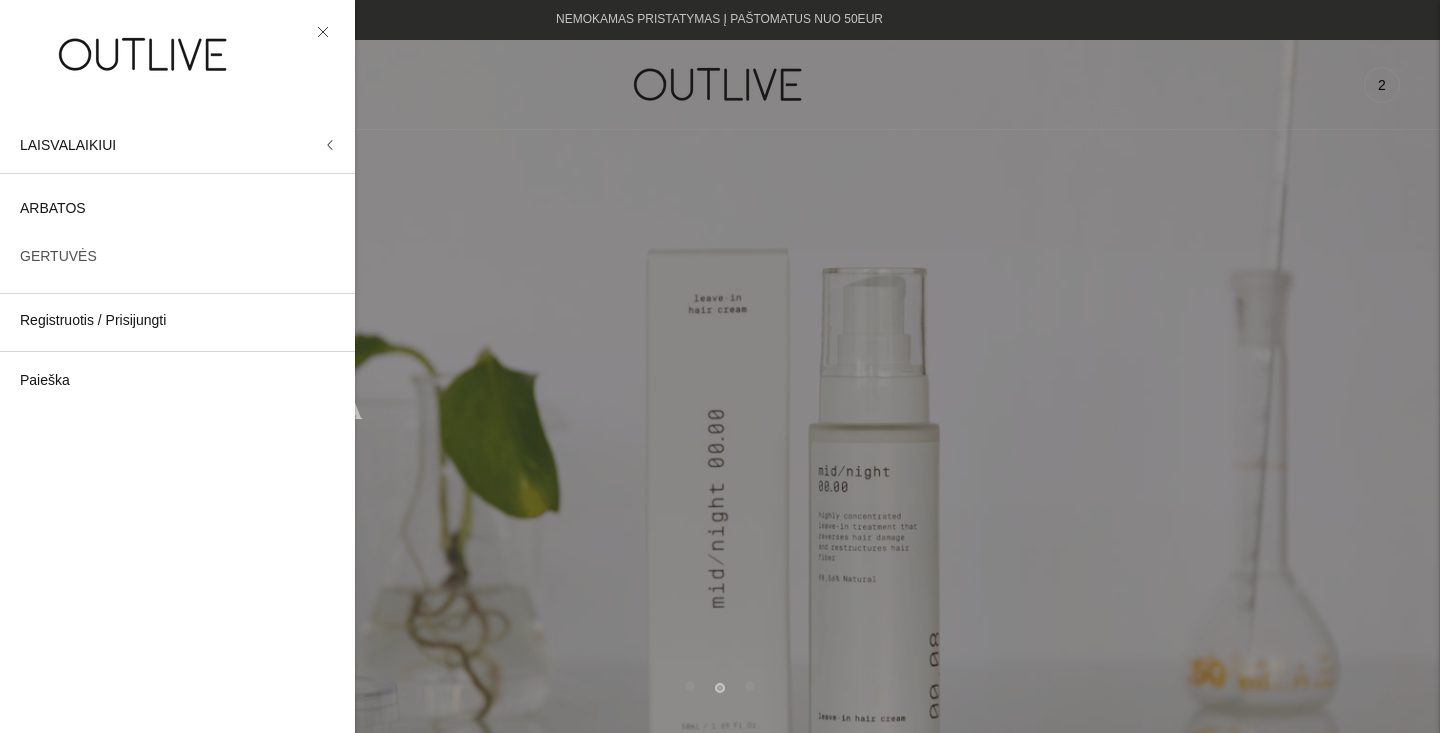 click on "GERTUVĖS" 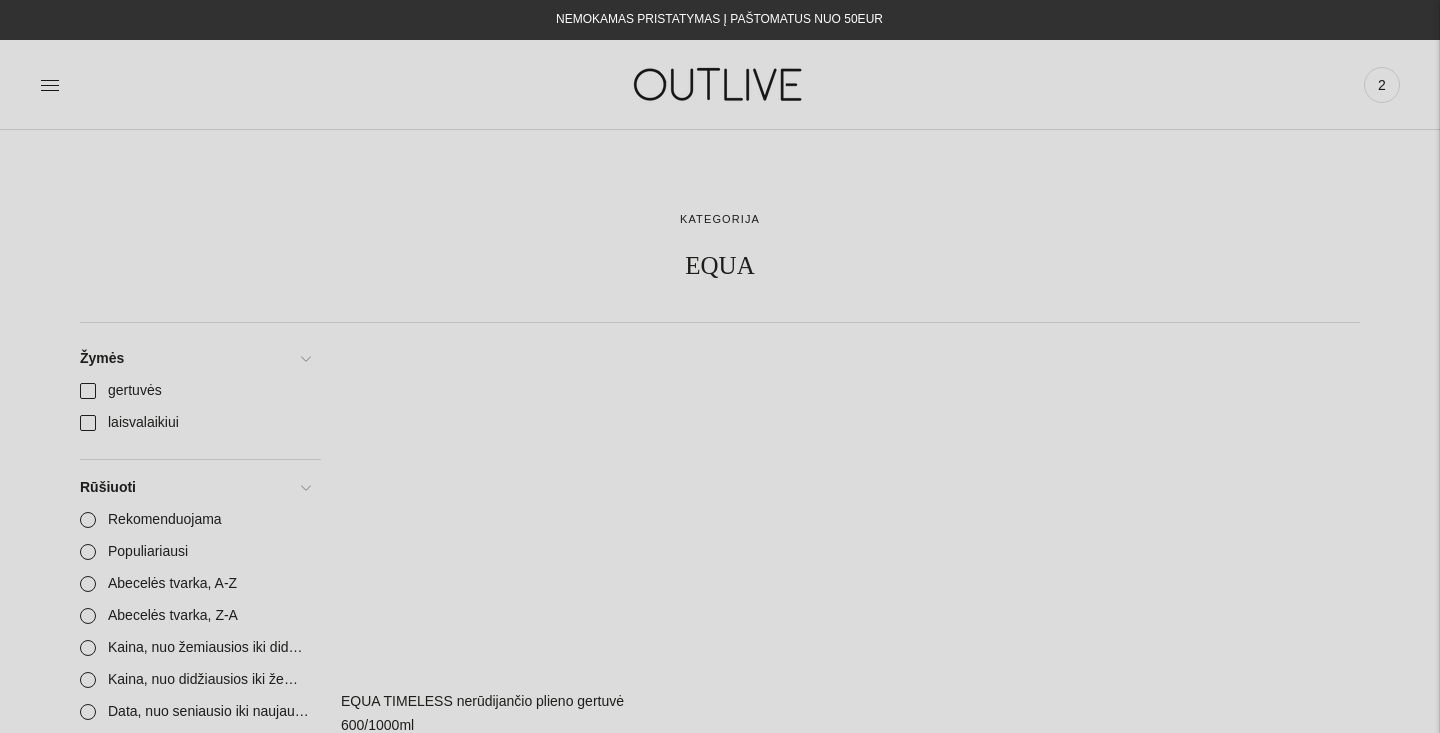 scroll, scrollTop: 0, scrollLeft: 0, axis: both 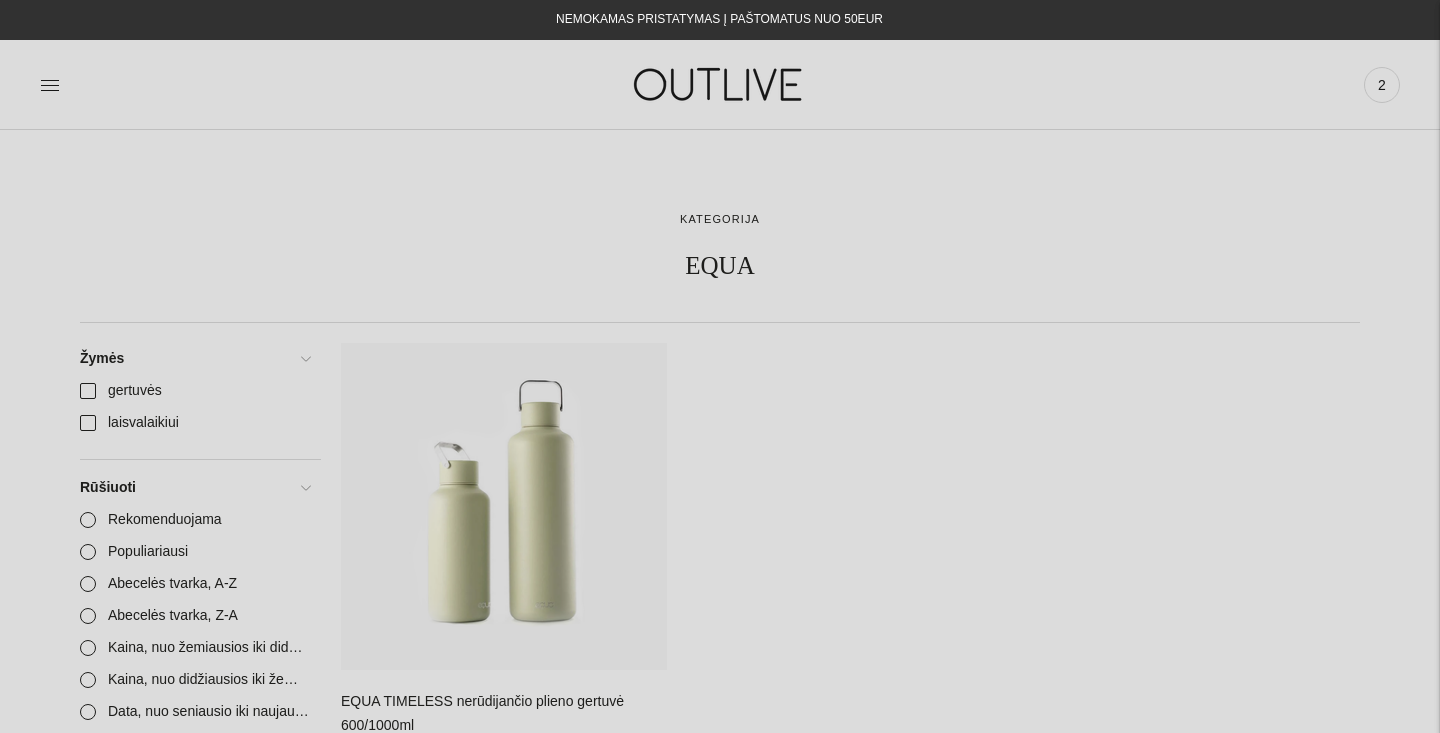 click 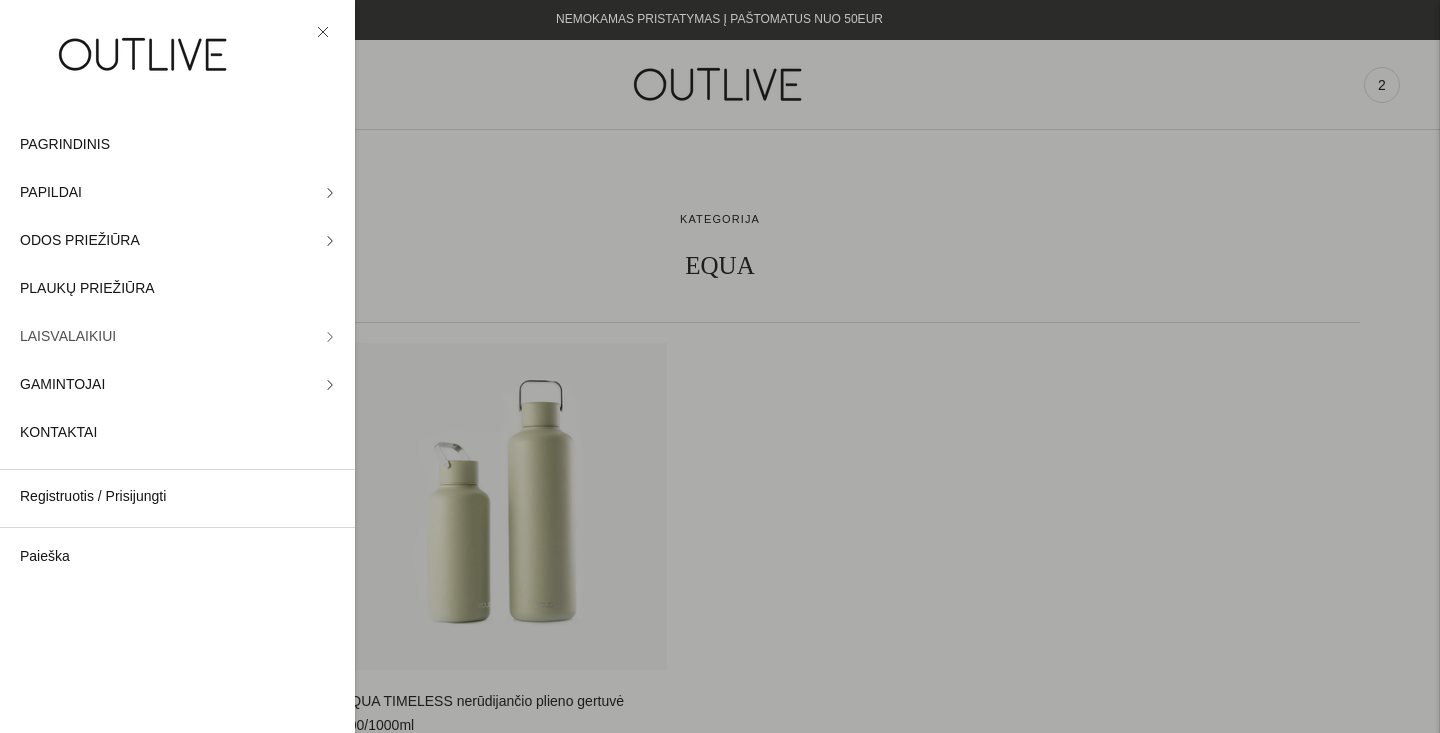 click on "LAISVALAIKIUI" at bounding box center (68, 337) 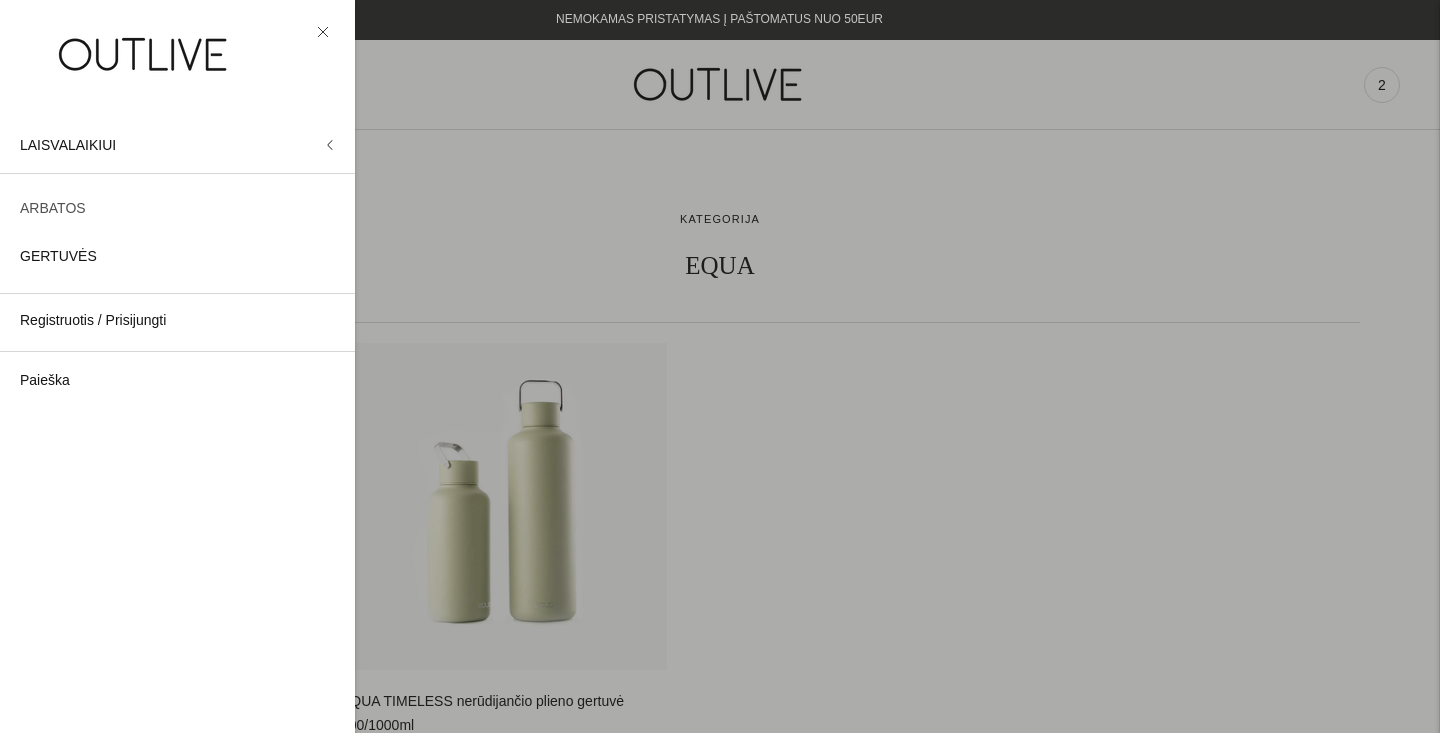 click on "ARBATOS" at bounding box center (53, 209) 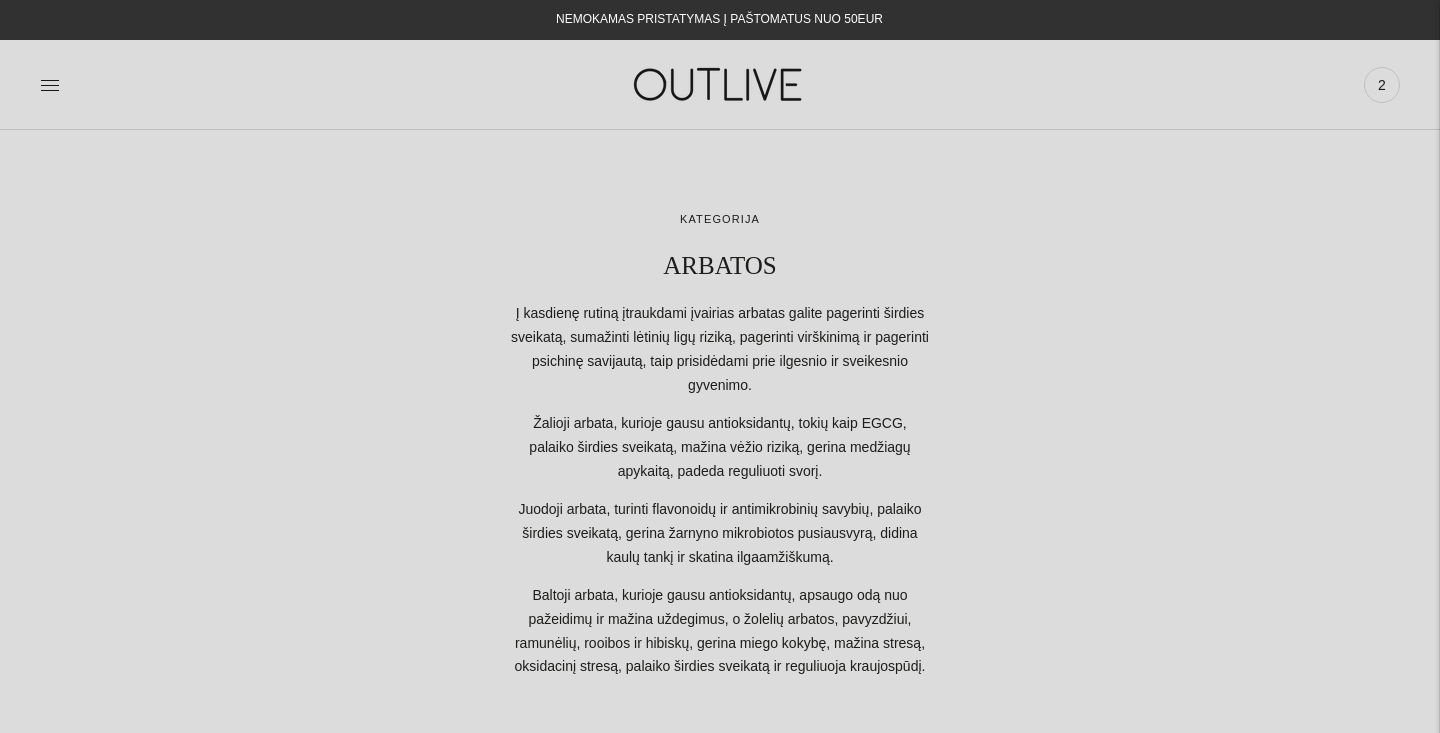 scroll, scrollTop: 0, scrollLeft: 0, axis: both 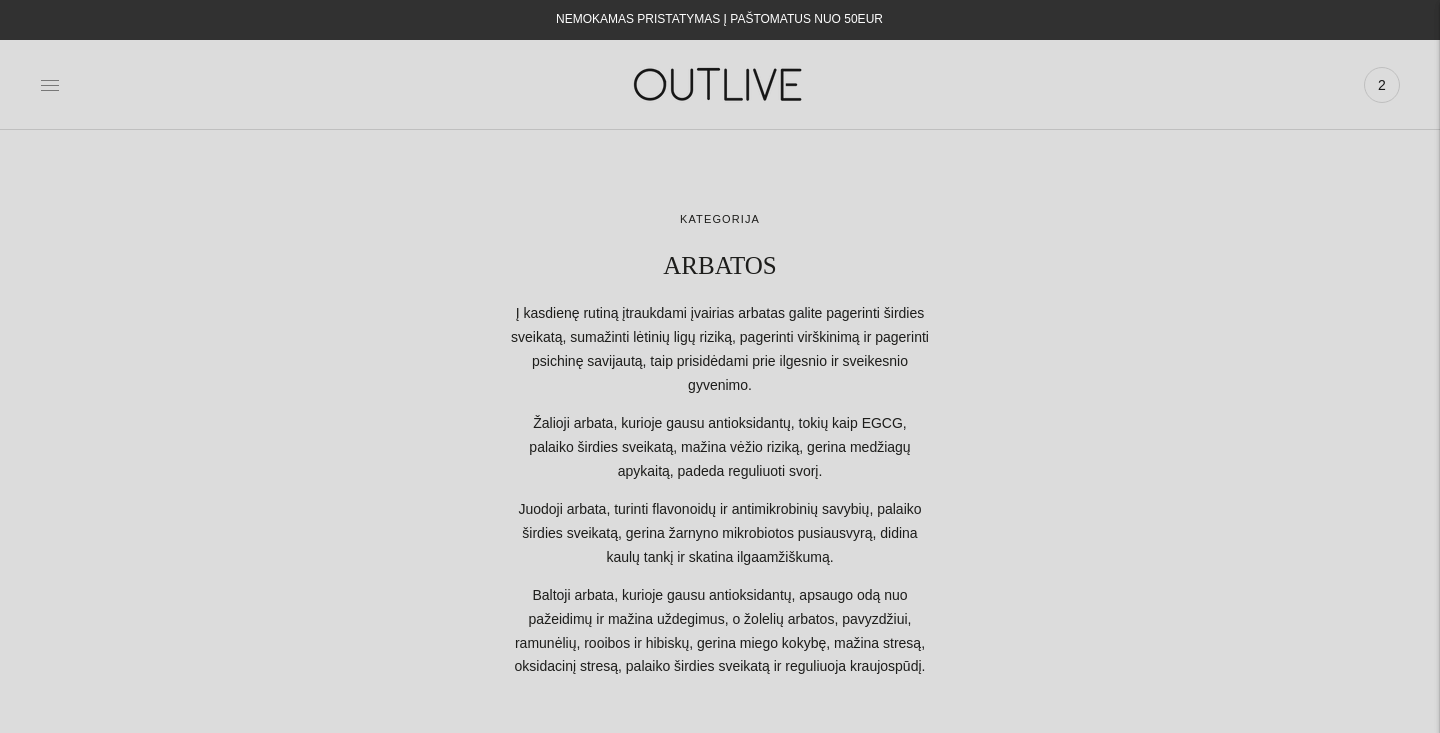 click 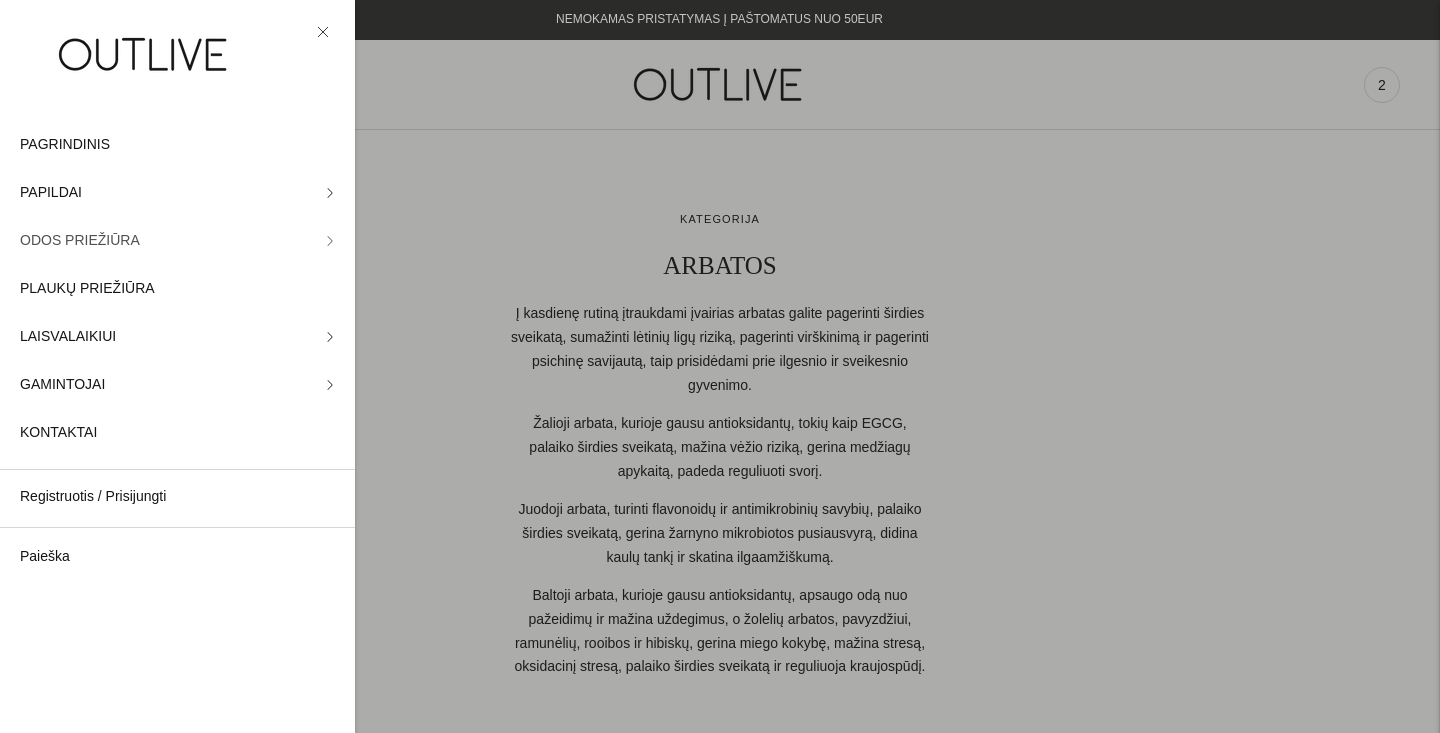 click on "ODOS PRIEŽIŪRA" at bounding box center [80, 241] 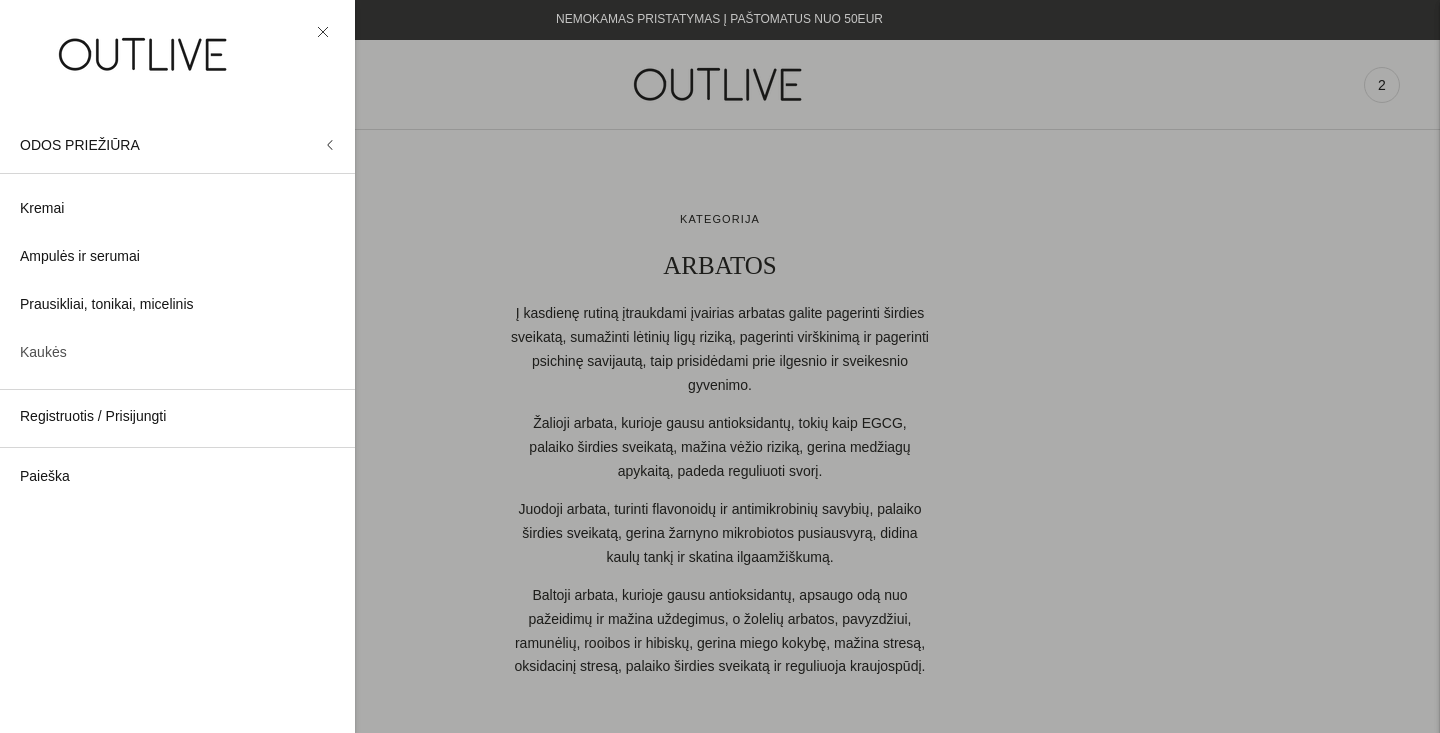 click on "Kaukės" at bounding box center (43, 353) 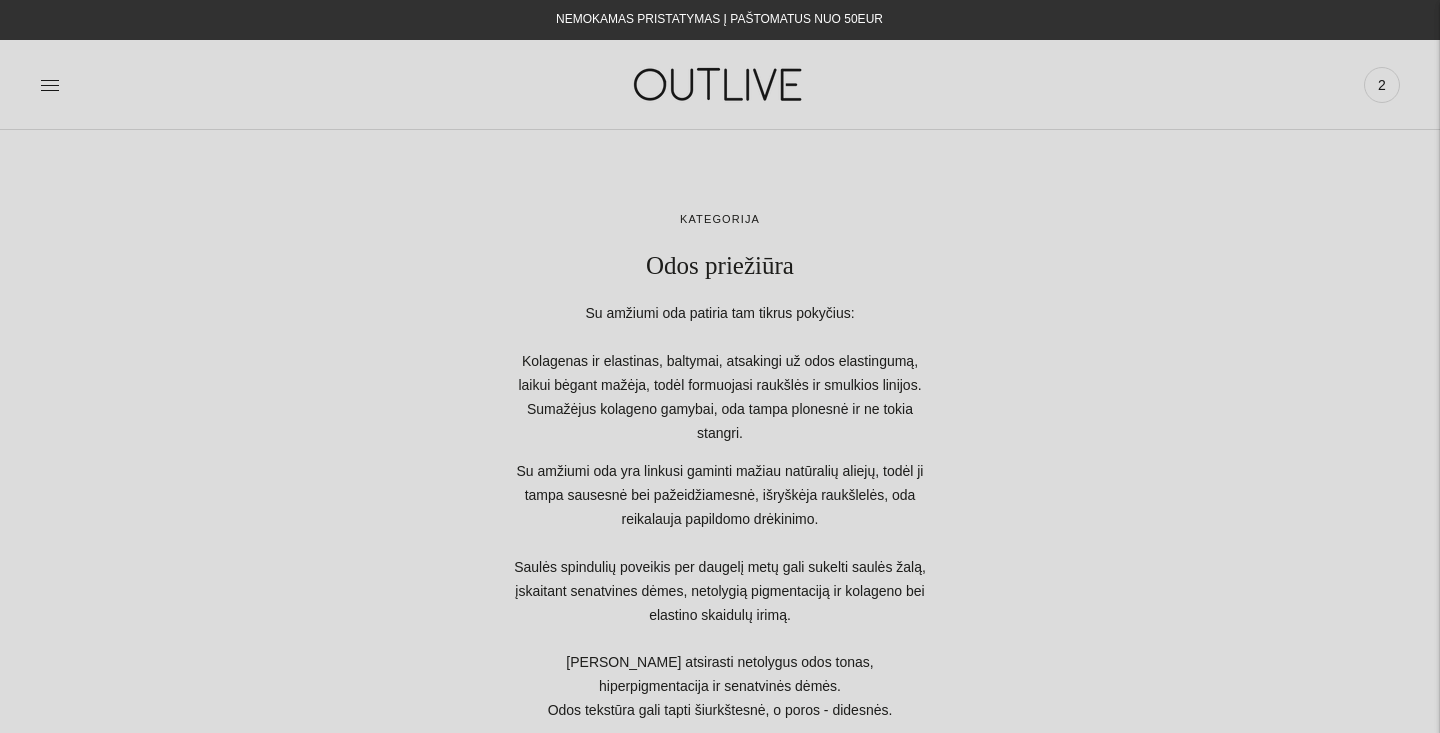 scroll, scrollTop: 0, scrollLeft: 0, axis: both 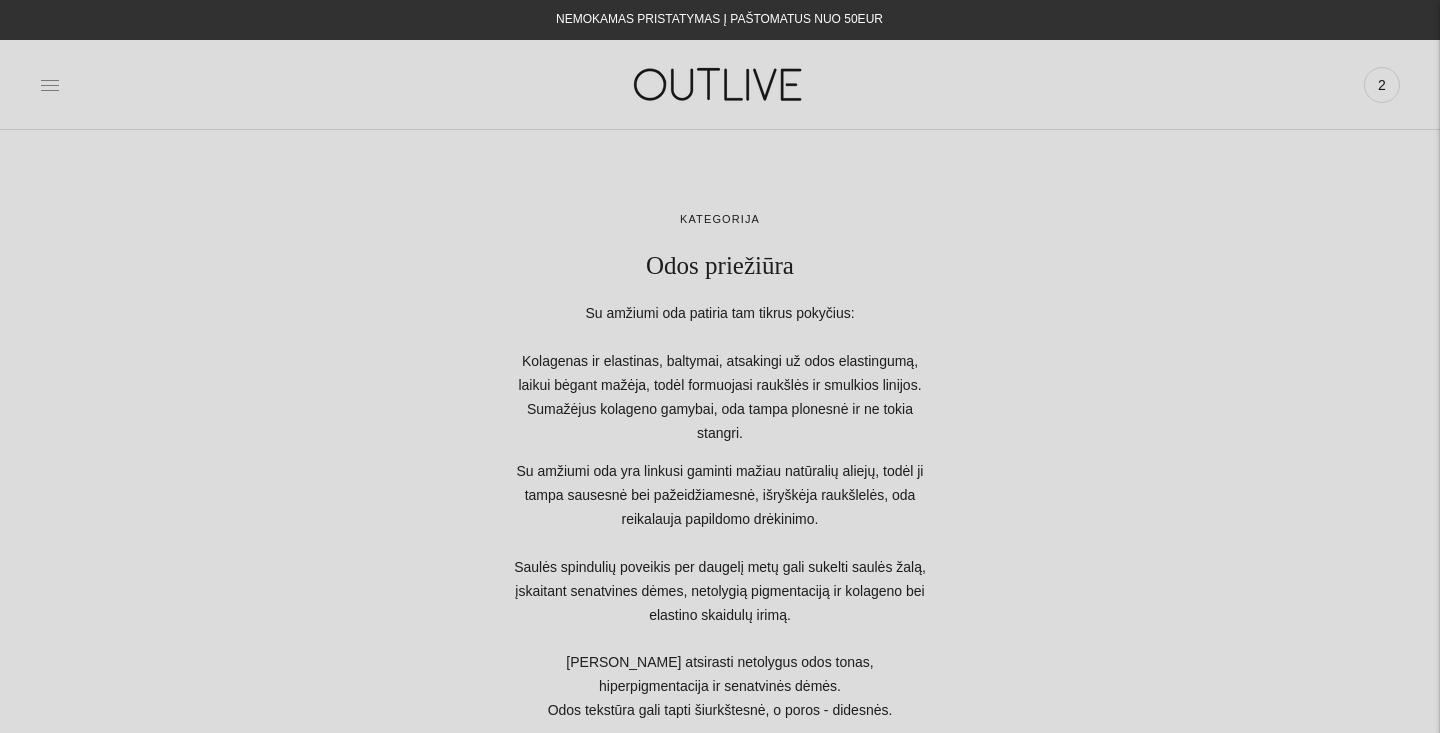 click 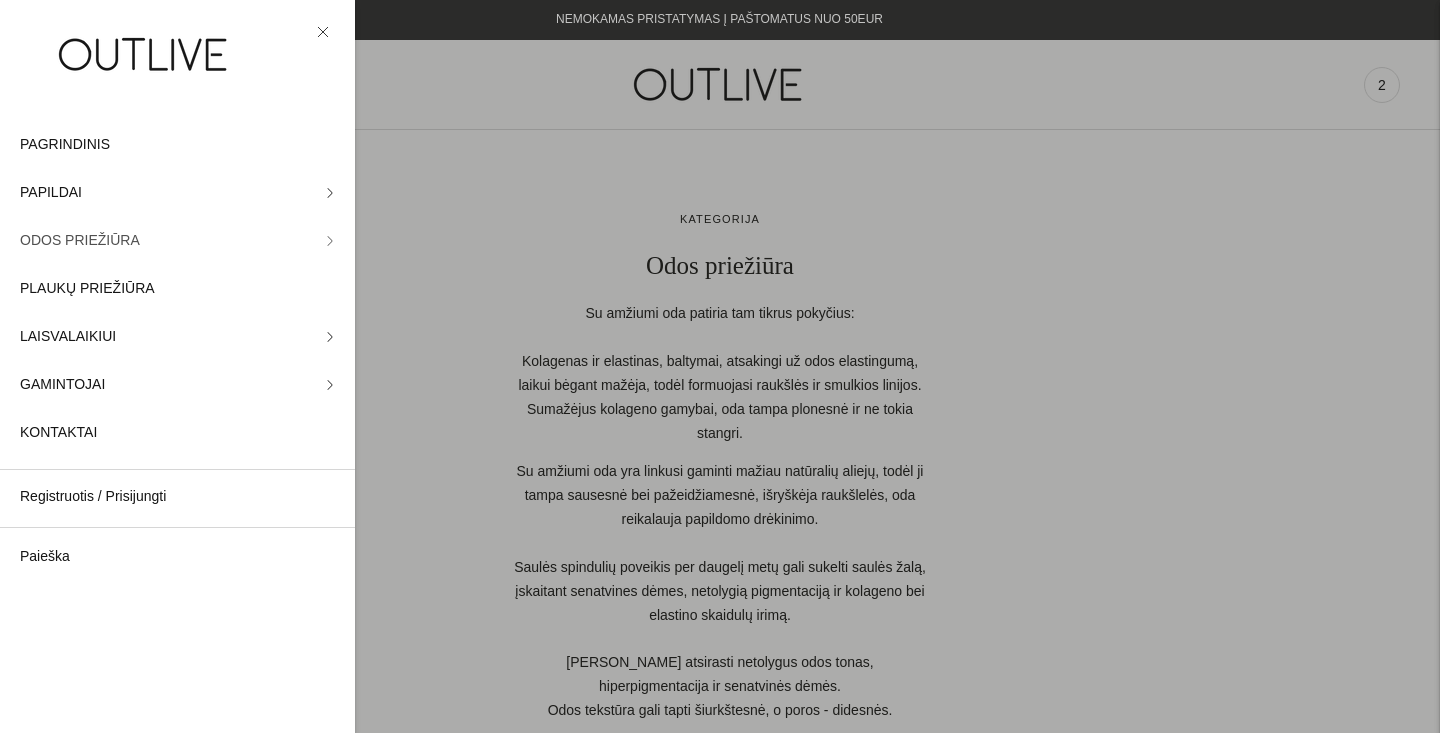 click on "ODOS PRIEŽIŪRA" at bounding box center [80, 241] 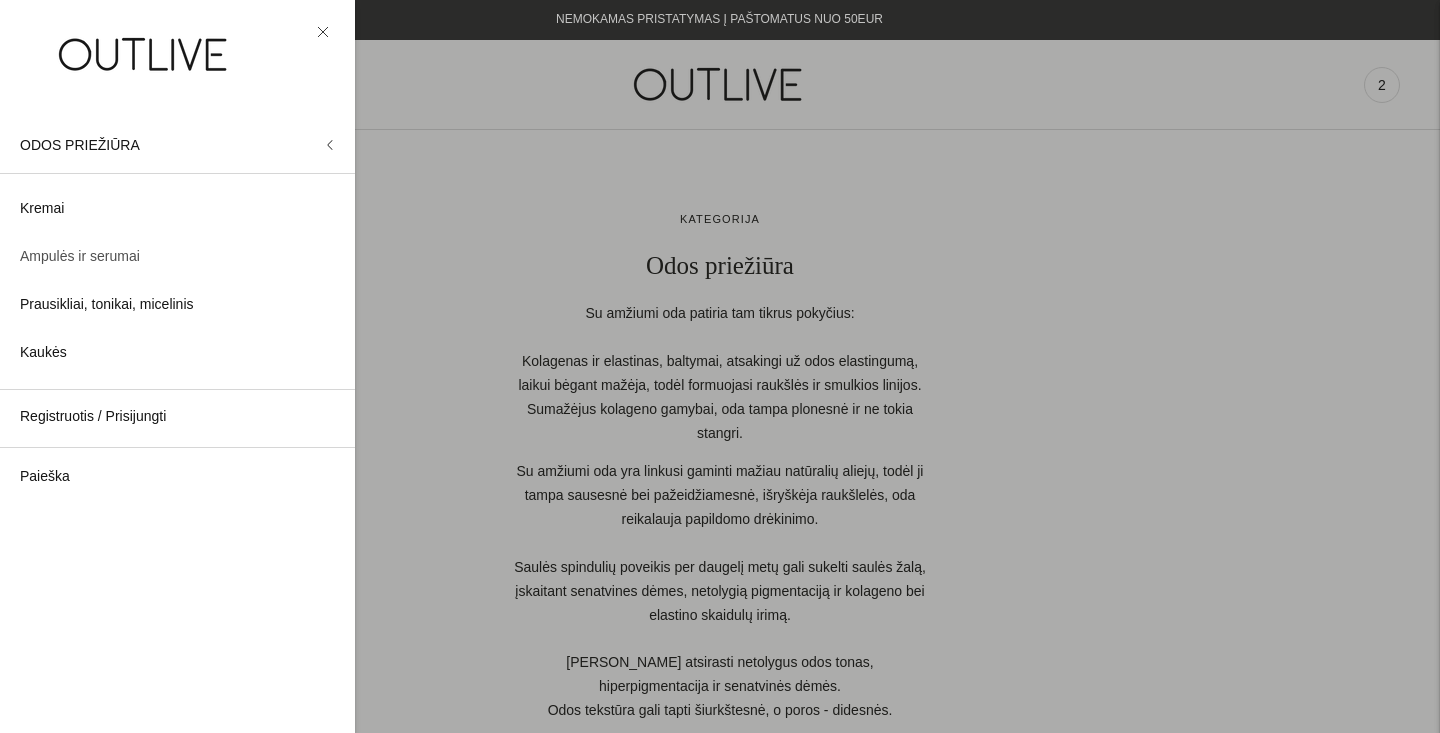 click on "Ampulės ir serumai" at bounding box center [80, 257] 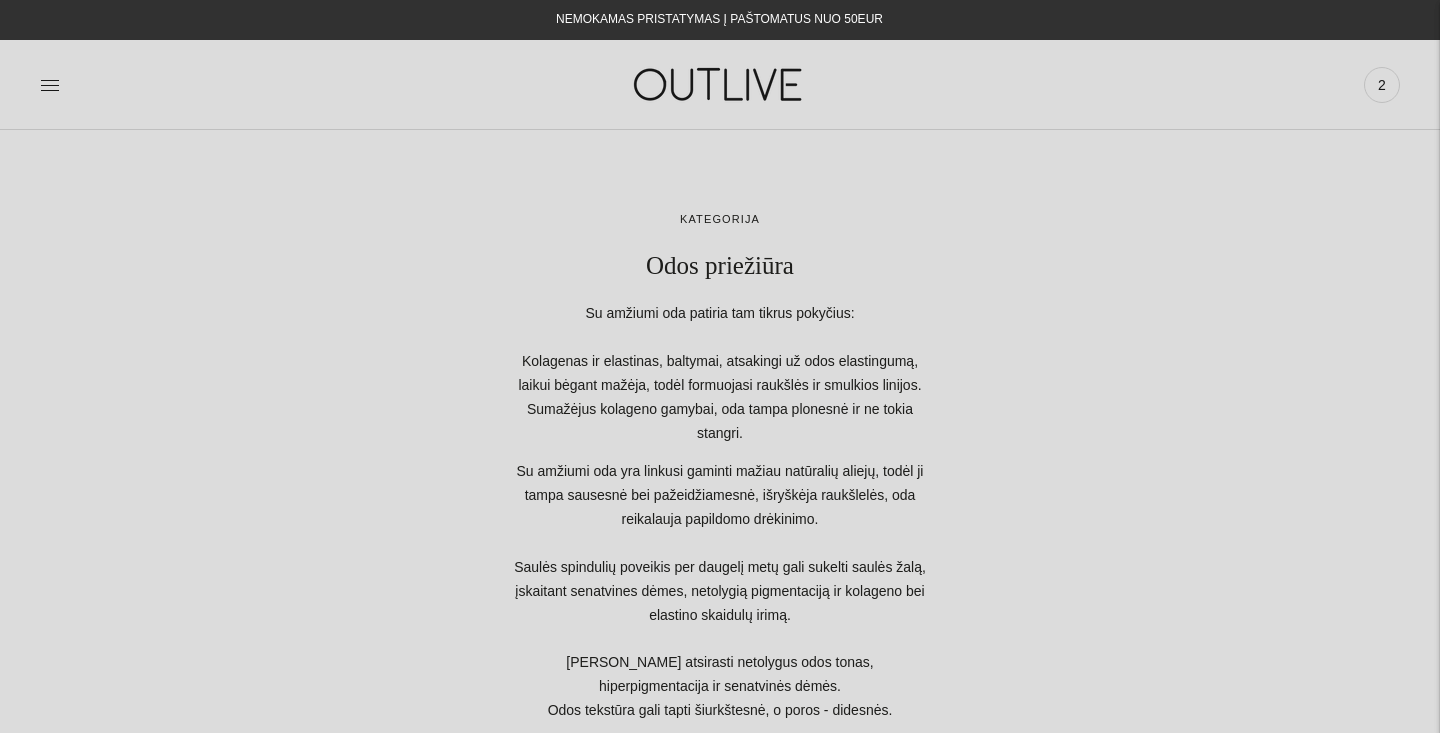 scroll, scrollTop: 0, scrollLeft: 0, axis: both 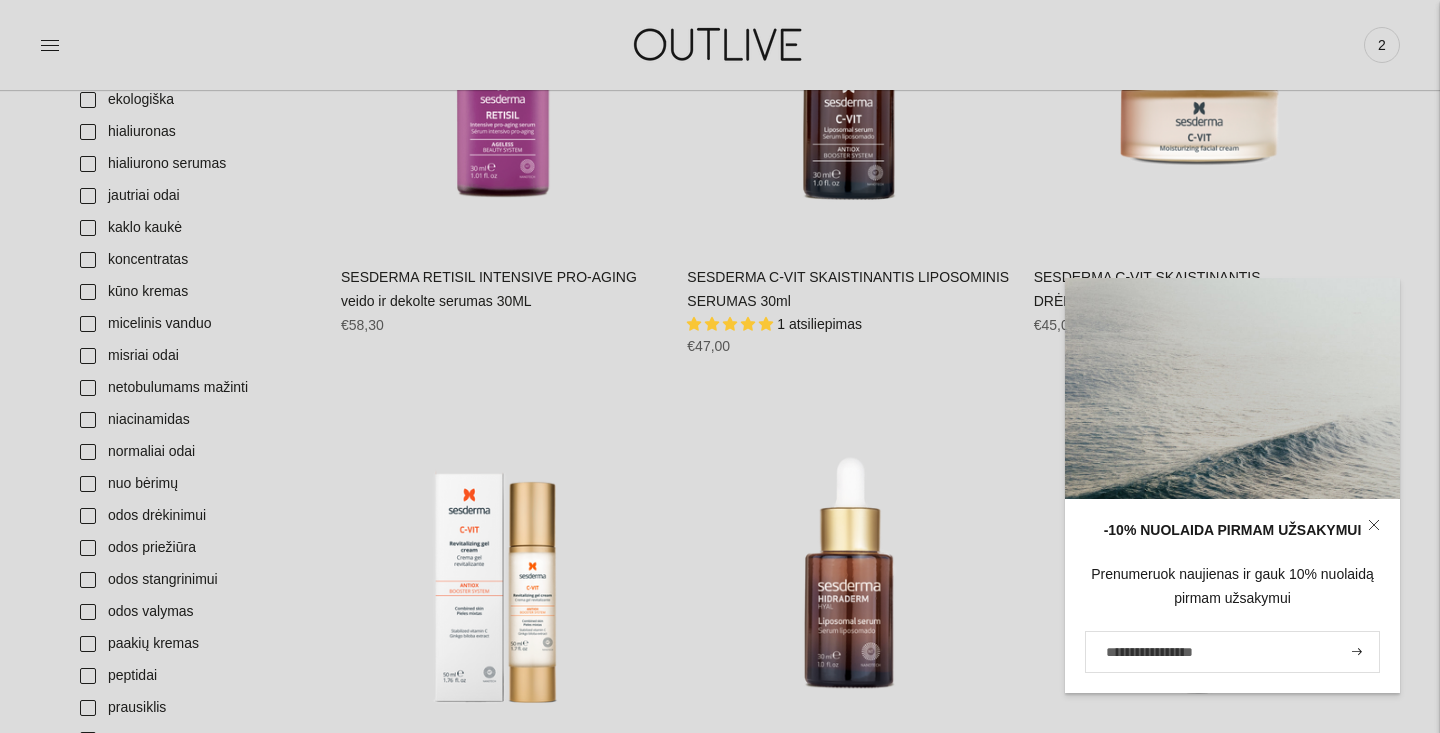 click on "**********" at bounding box center (850, 1132) 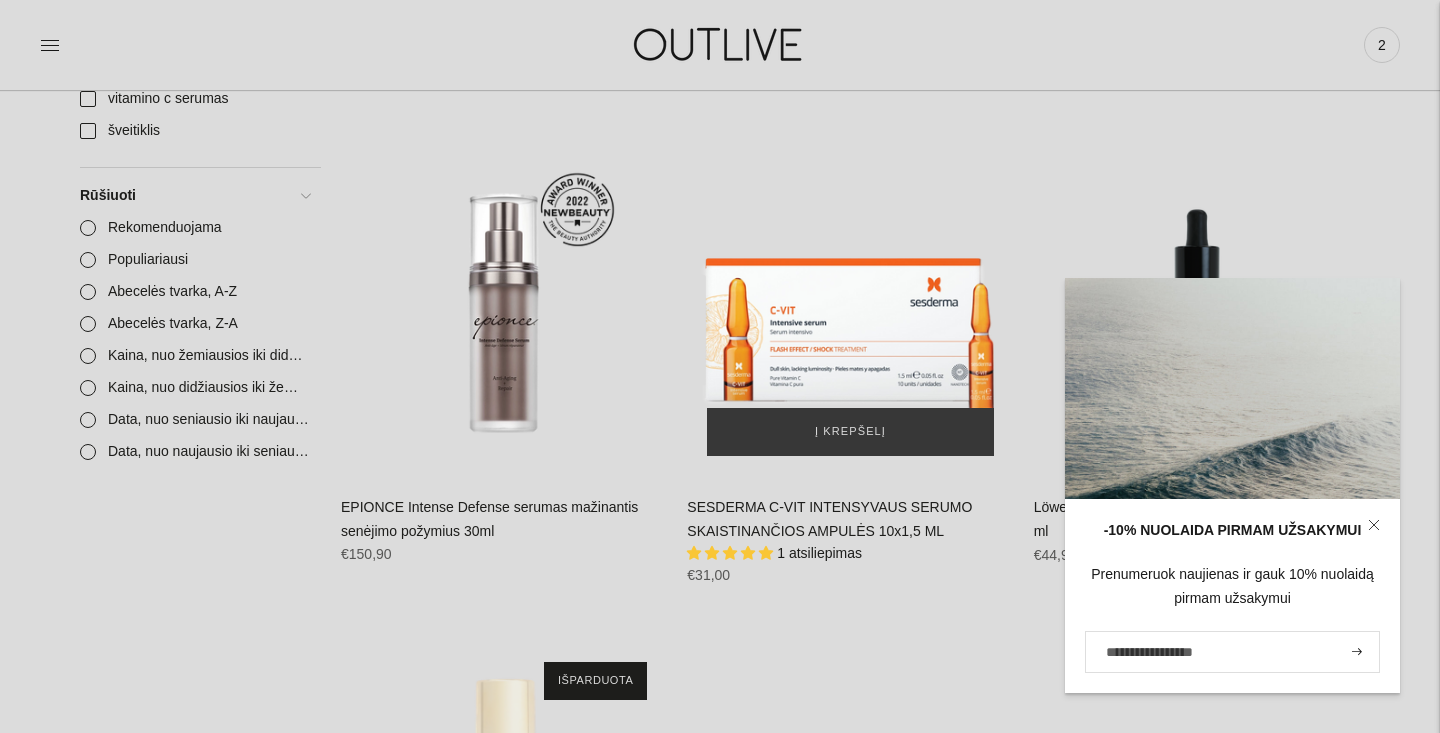 scroll, scrollTop: 2281, scrollLeft: 0, axis: vertical 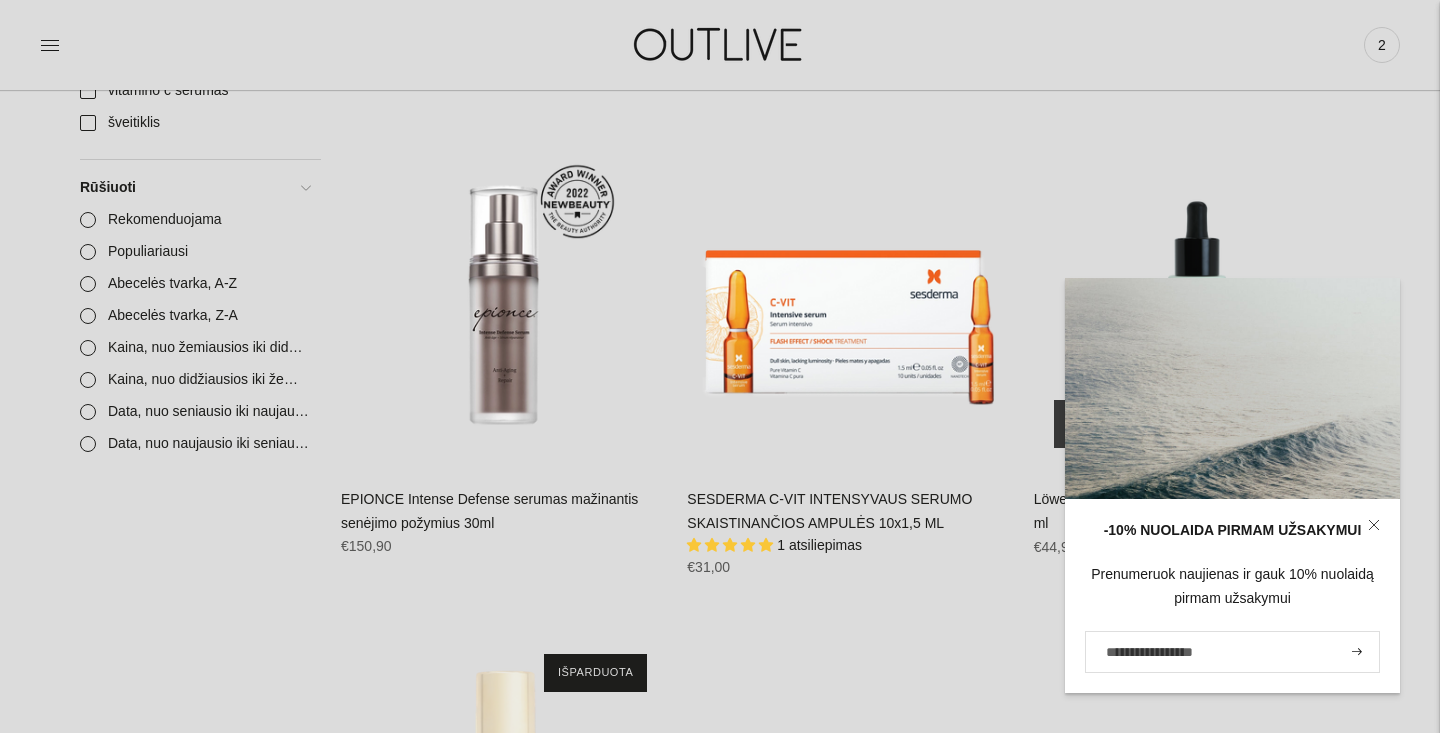 click at bounding box center [1197, 304] 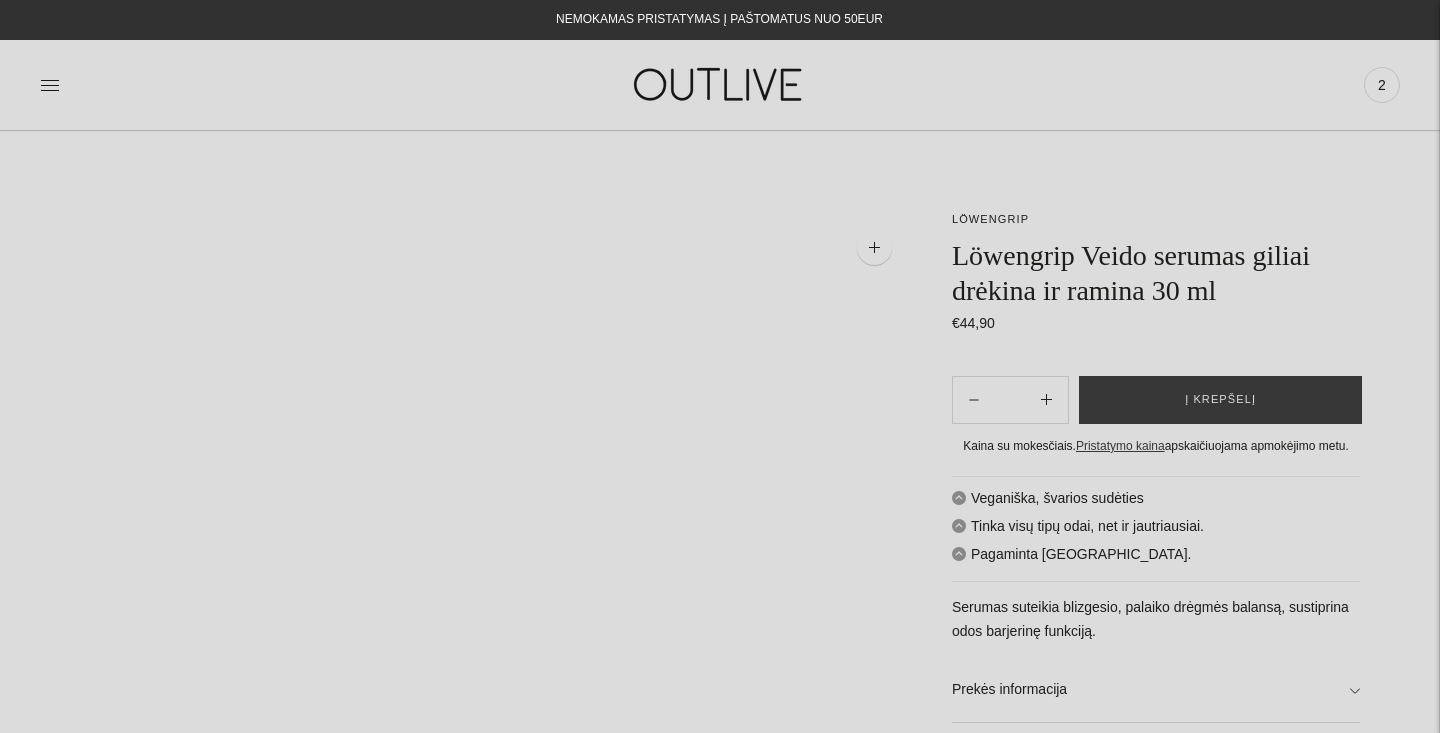 scroll, scrollTop: 142, scrollLeft: 0, axis: vertical 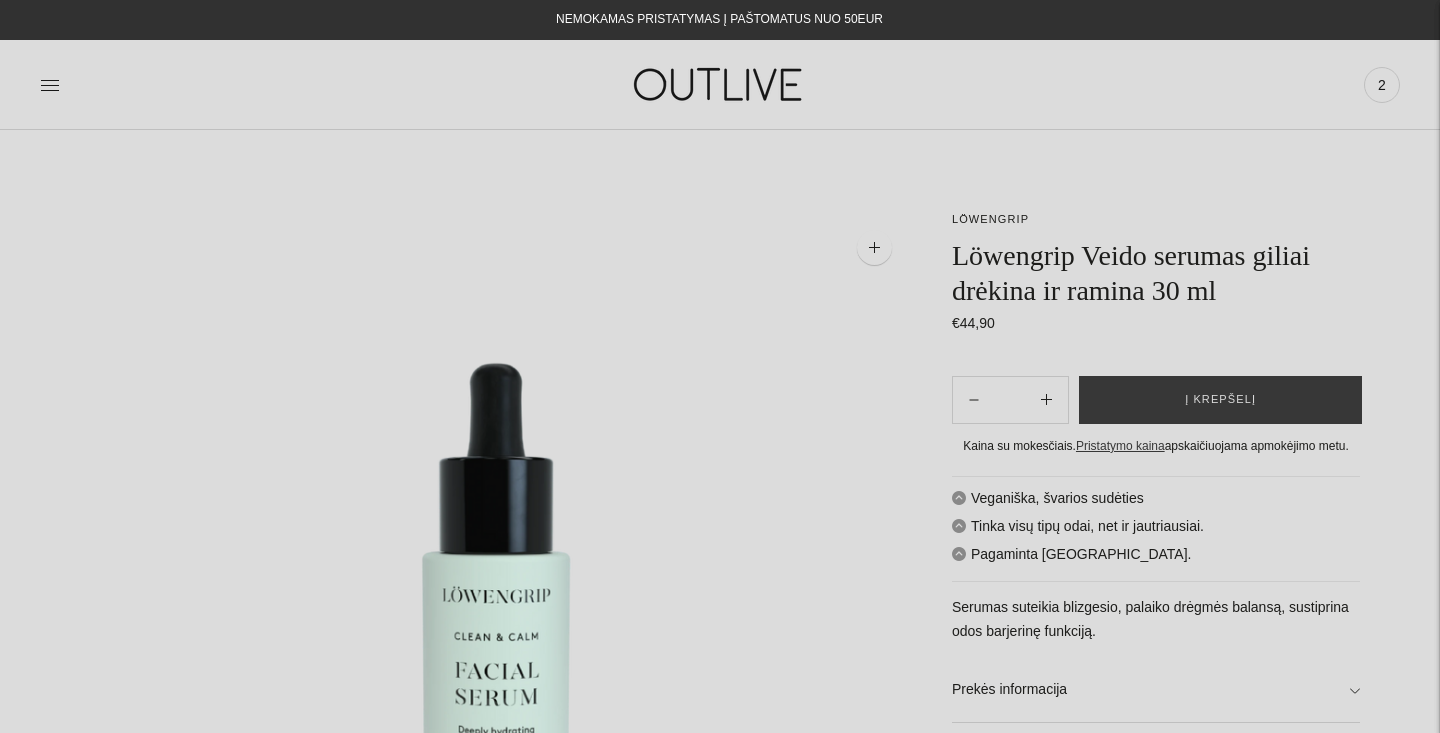 click on "PAGRINDINIS
PAPILDAI
Visi papildai
Antioksidantai
Dirbantiems ofise
Ekologiška
Energijai ir ląstelių sveikatai
Geram miegui
Hormonų balansui
Imunitetui" at bounding box center (720, 84) 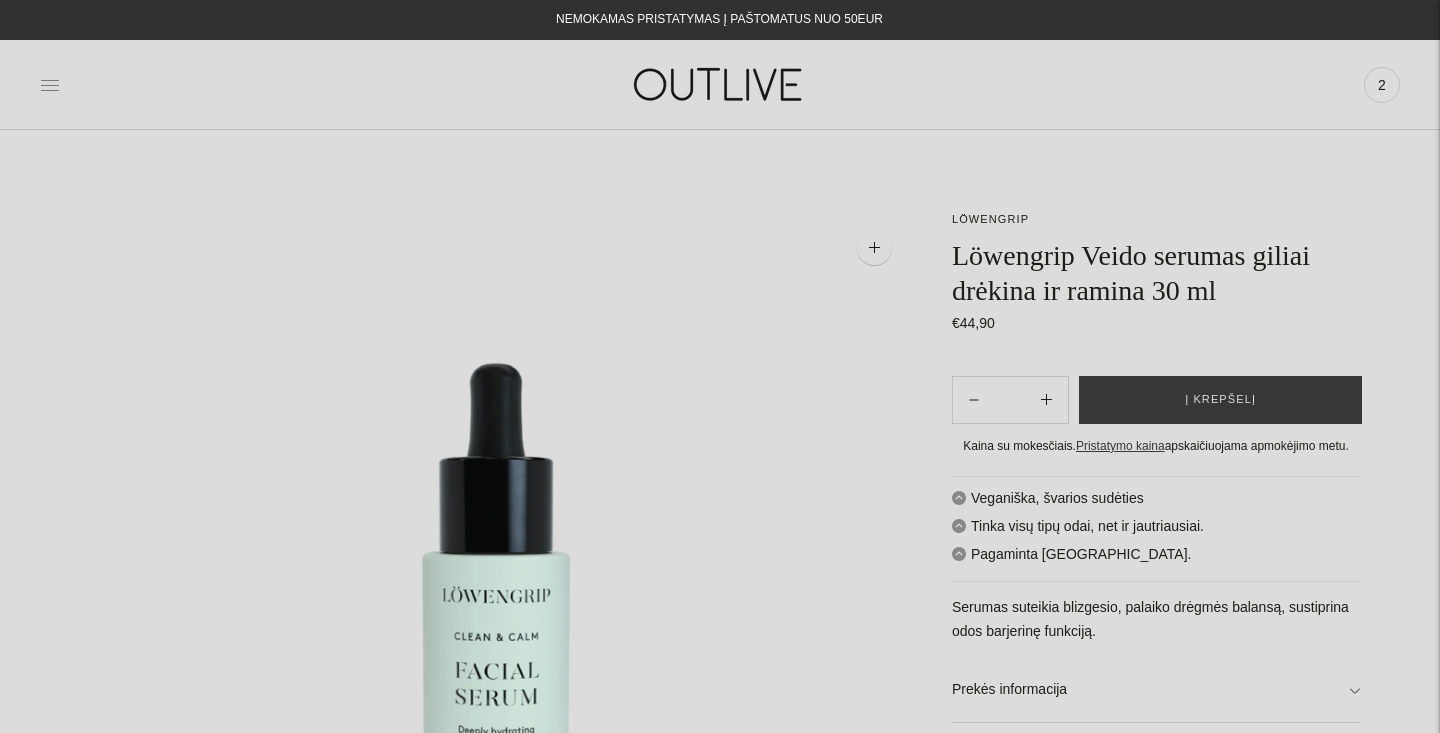 click 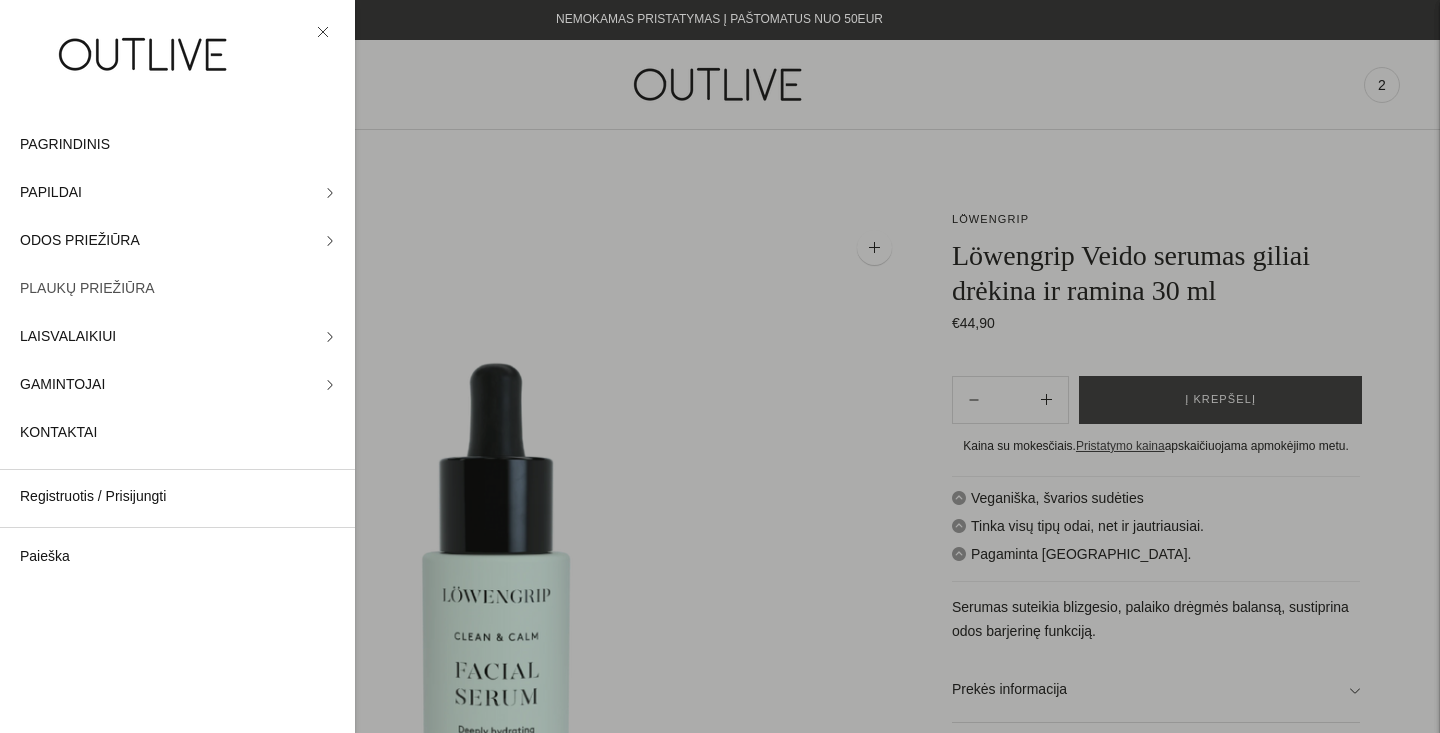 click on "PLAUKŲ PRIEŽIŪRA" at bounding box center [87, 289] 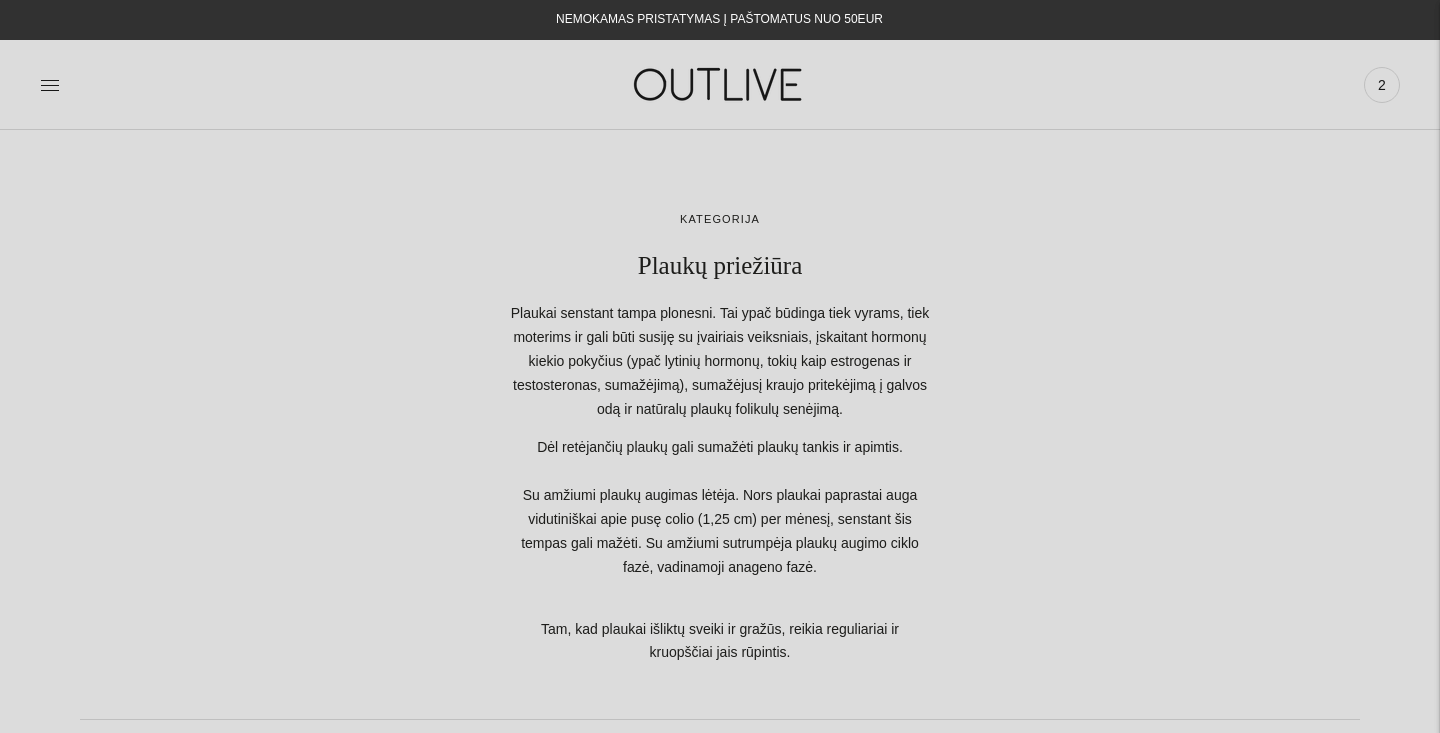 scroll, scrollTop: 0, scrollLeft: 0, axis: both 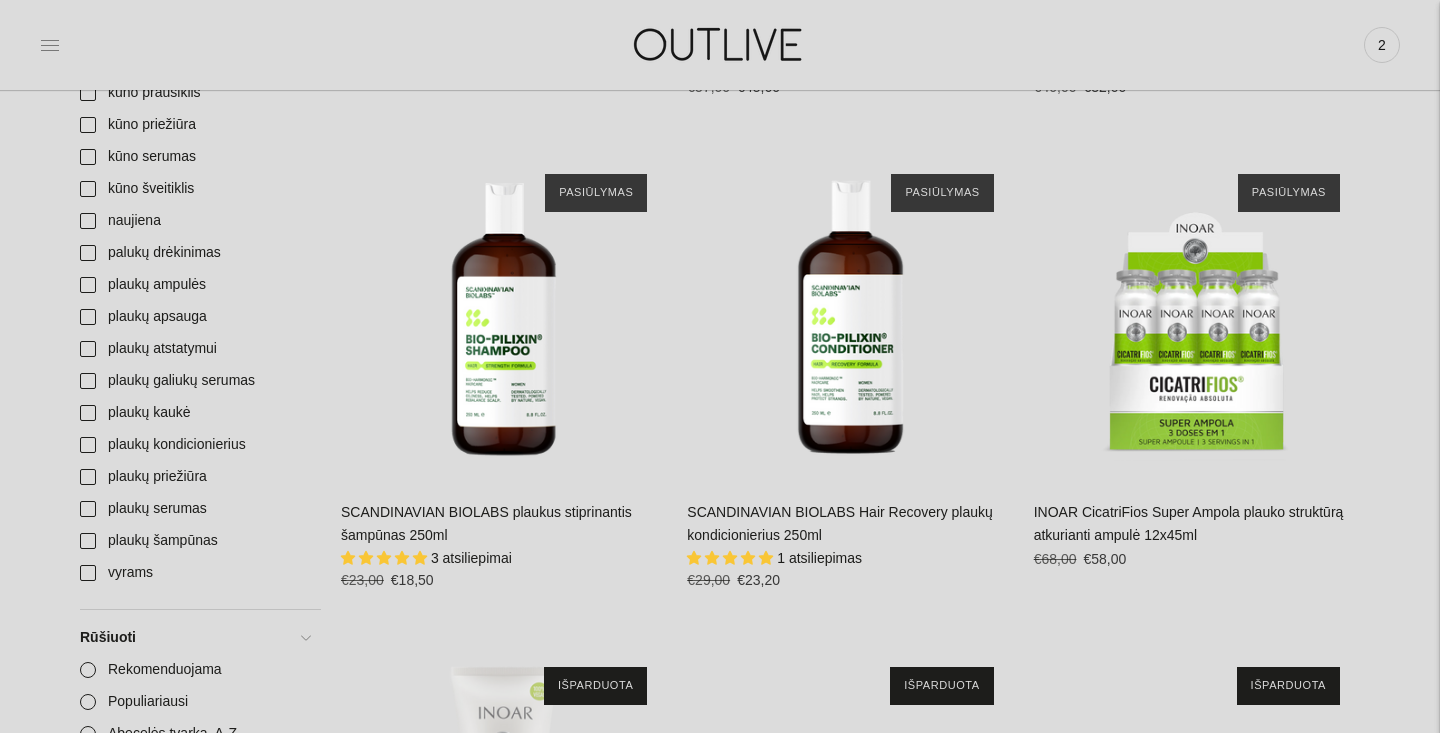 click 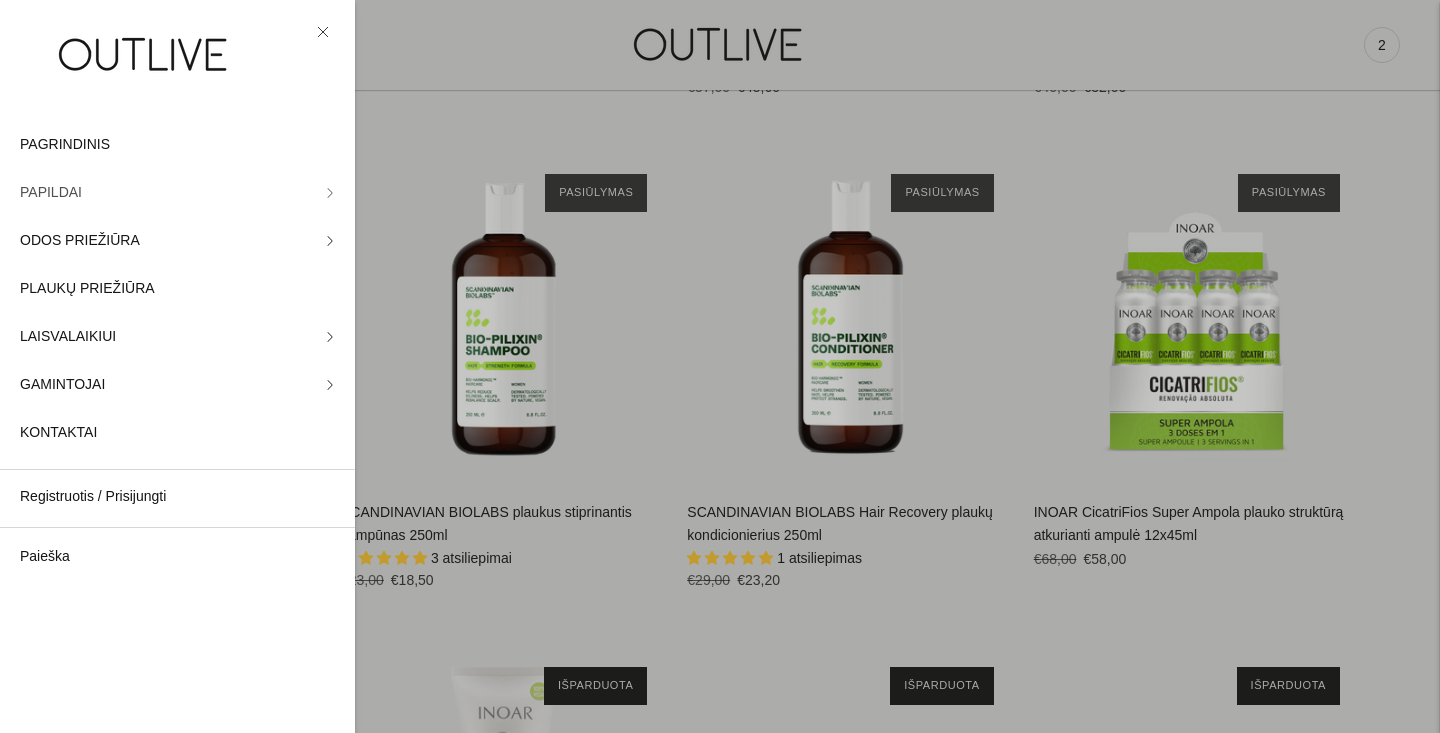 click on "PAPILDAI" at bounding box center [51, 193] 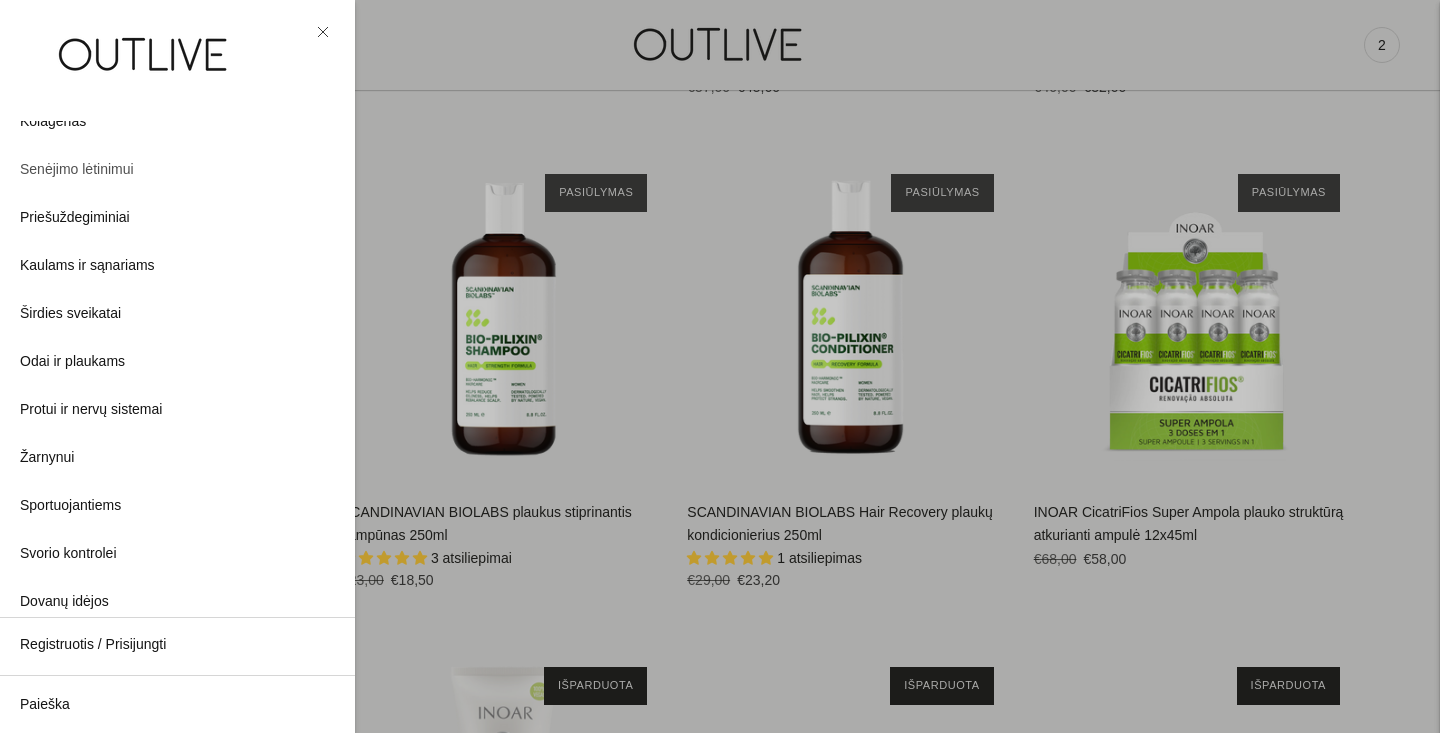 scroll, scrollTop: 474, scrollLeft: 0, axis: vertical 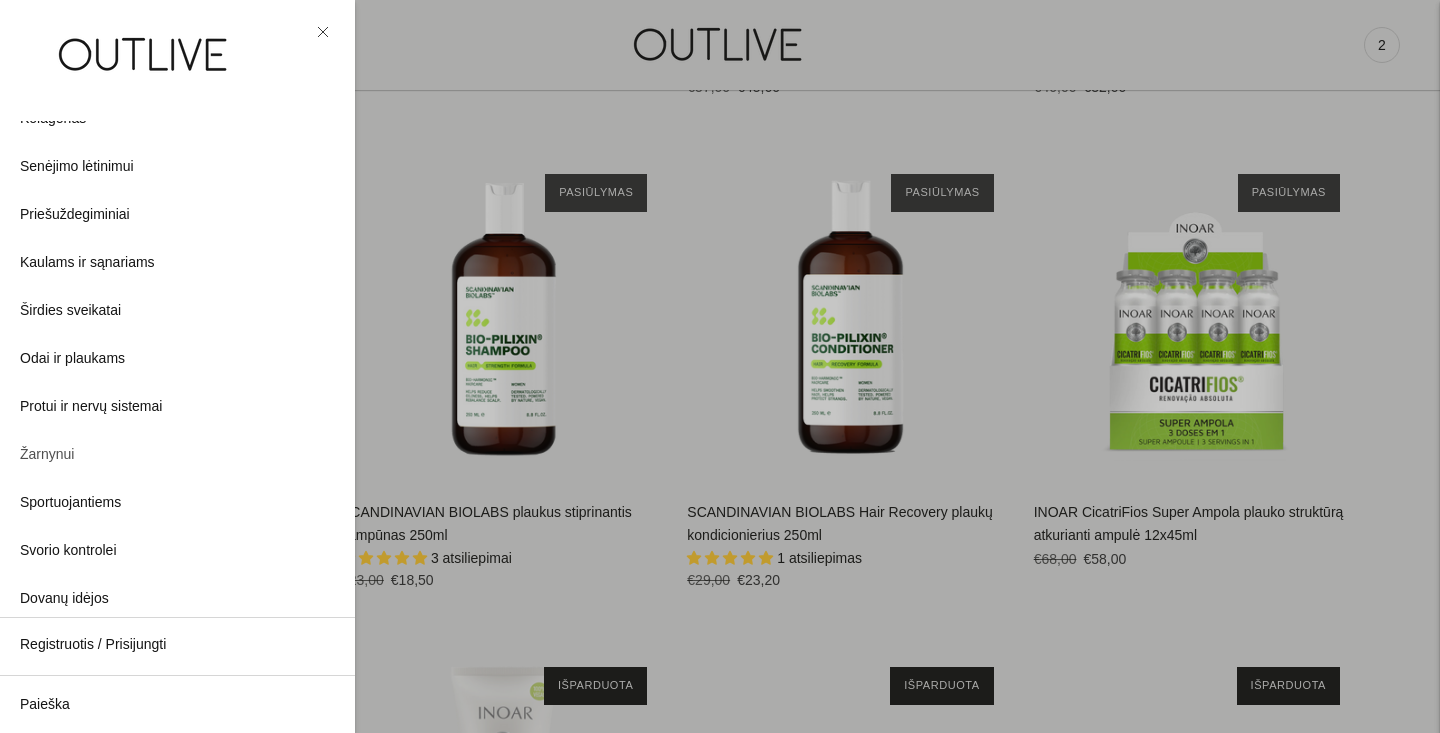 click on "Žarnynui" at bounding box center (47, 455) 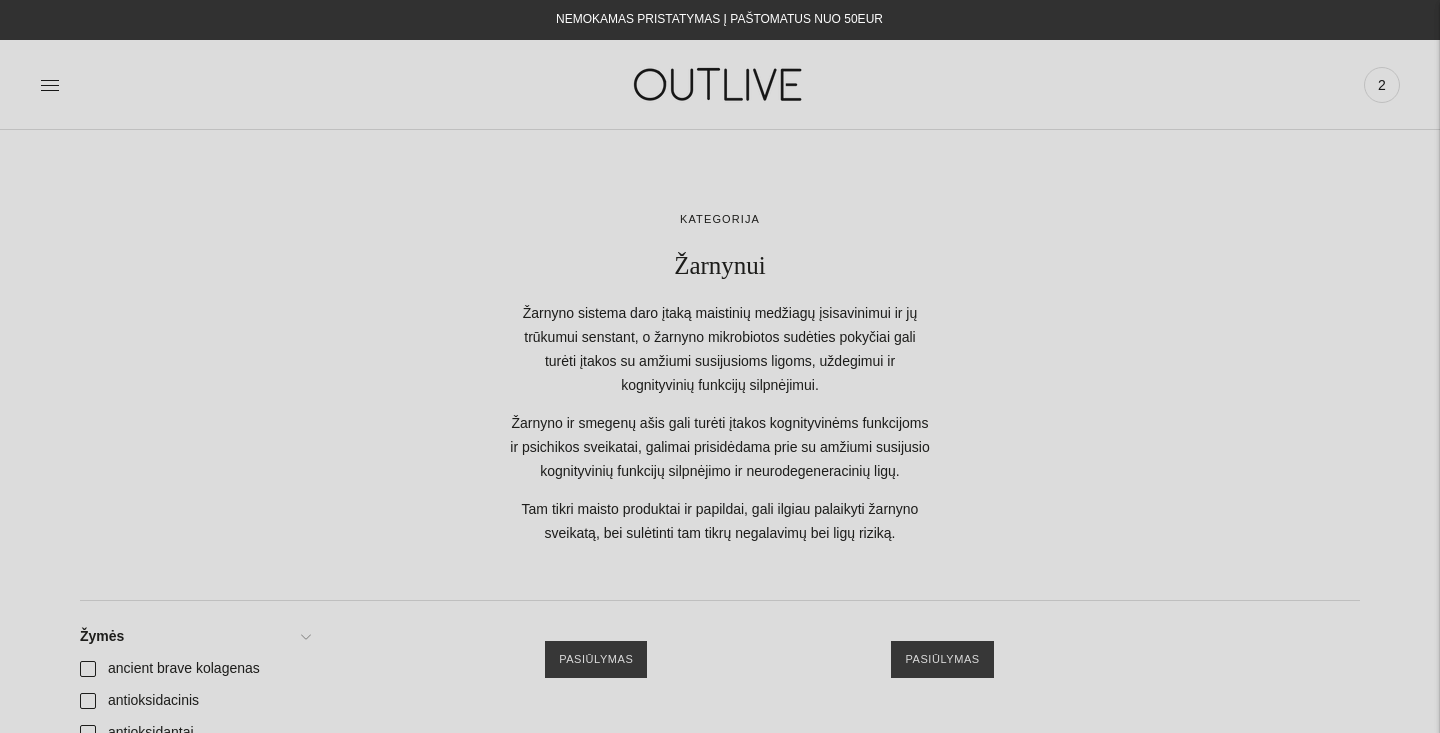 scroll, scrollTop: 0, scrollLeft: 0, axis: both 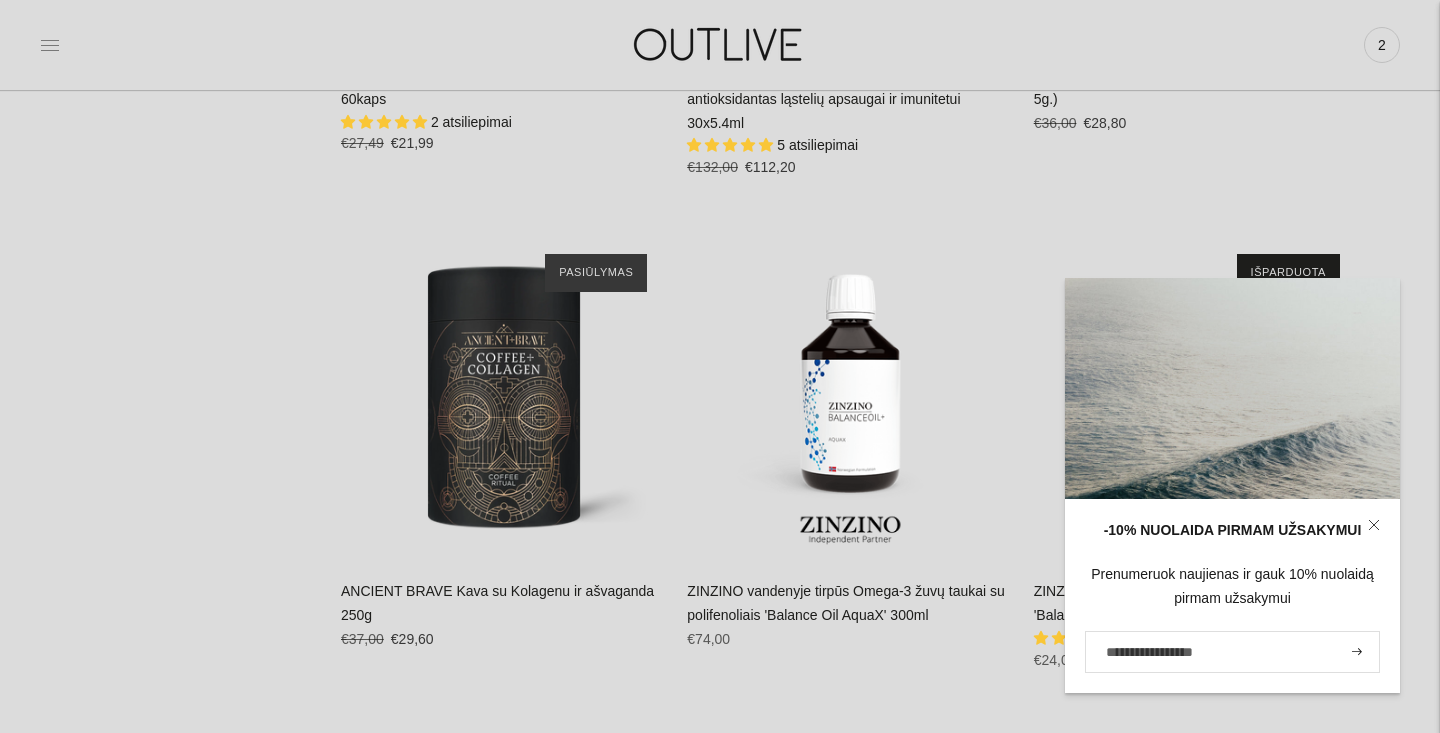 click 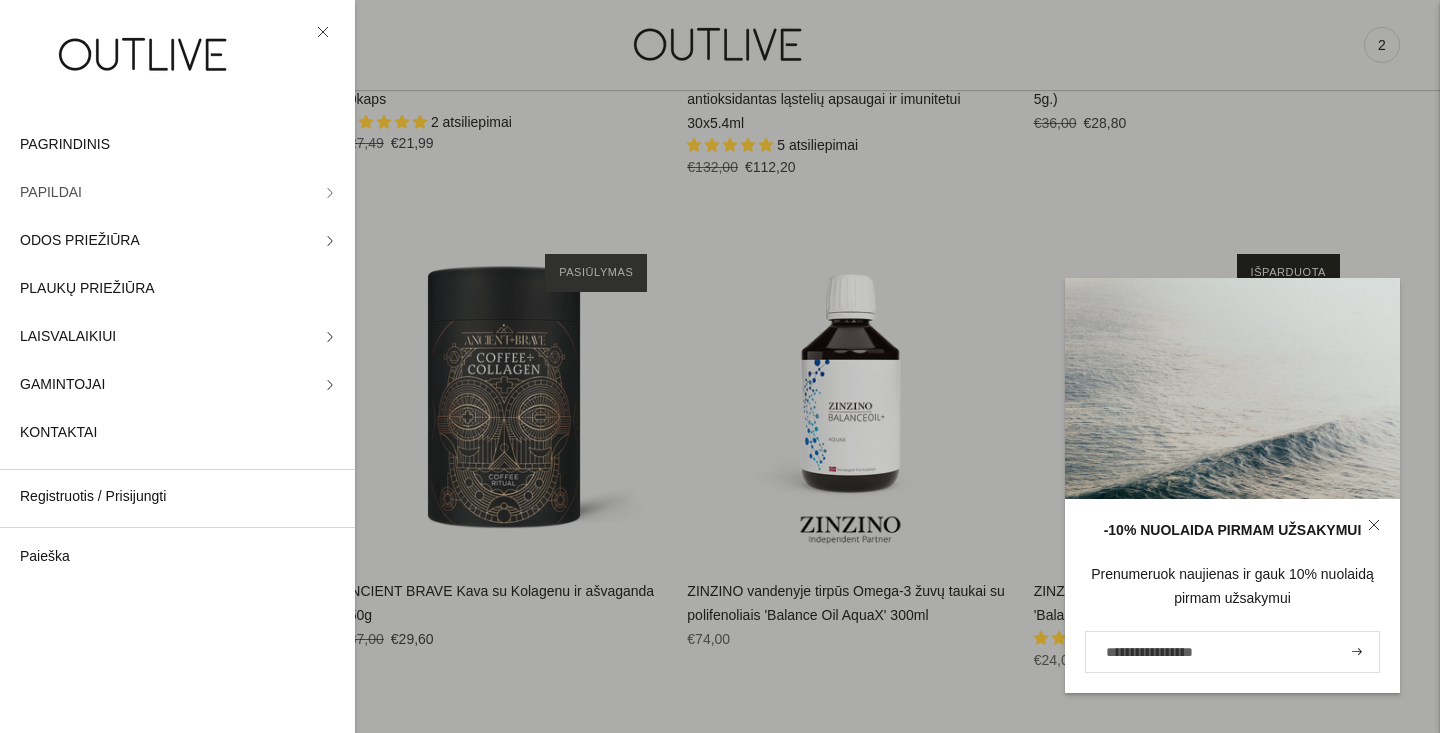 click on "PAPILDAI" at bounding box center [177, 193] 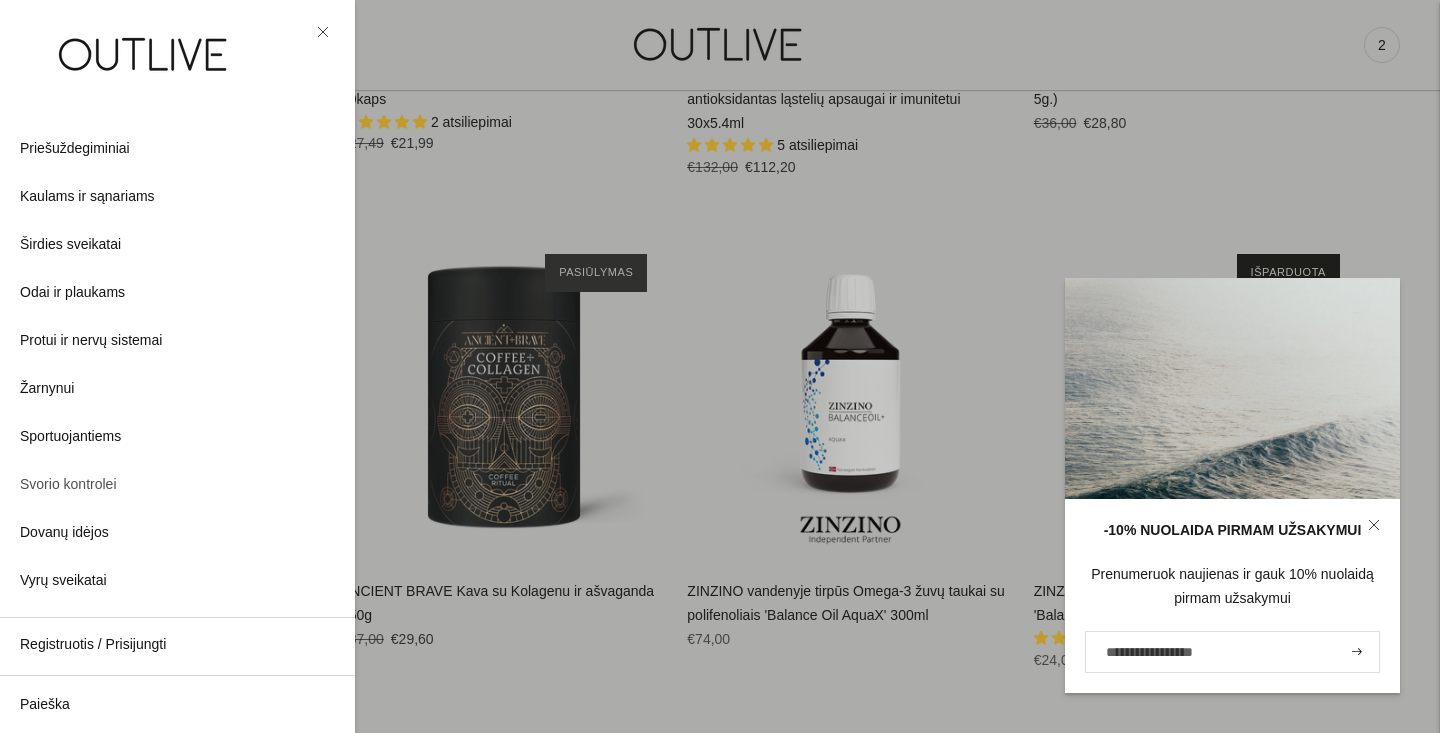 click on "Svorio kontrolei" at bounding box center [68, 485] 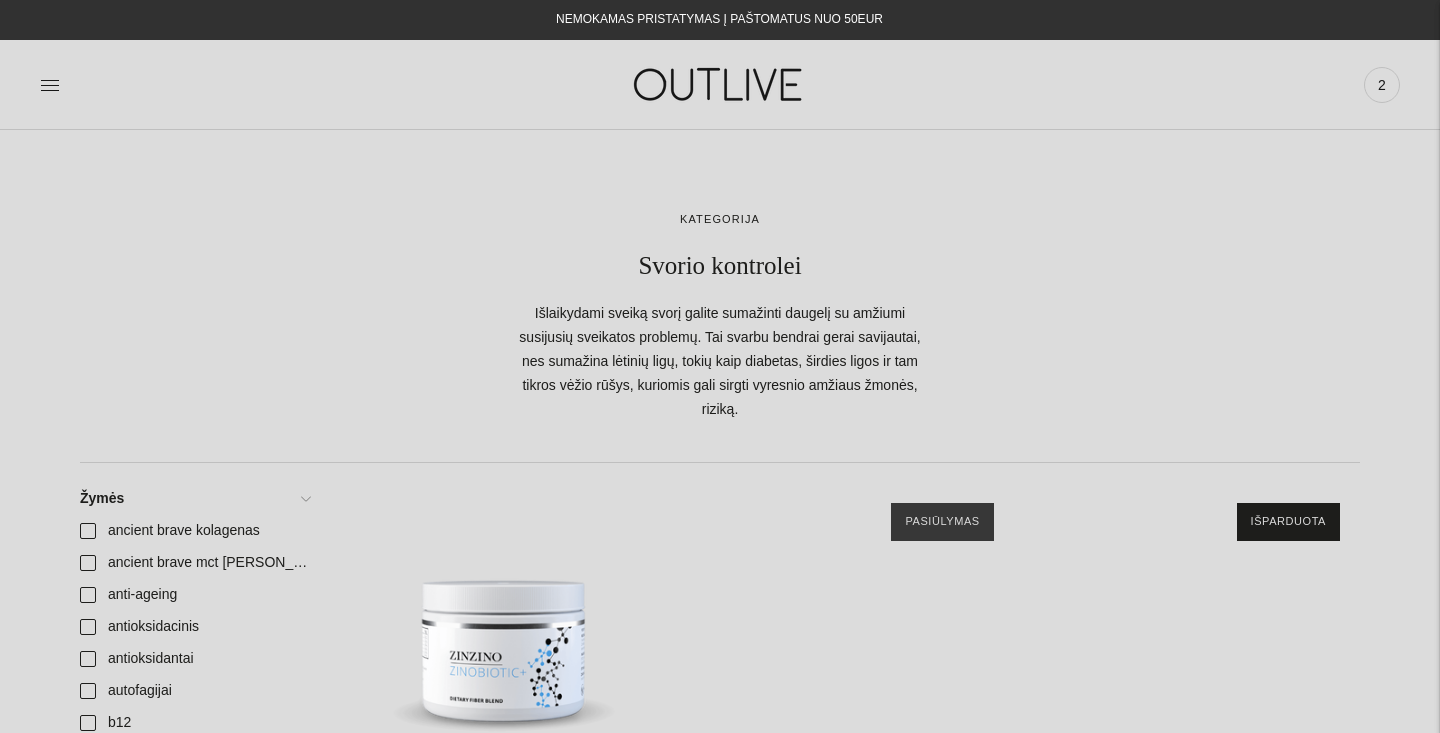 scroll, scrollTop: 0, scrollLeft: 0, axis: both 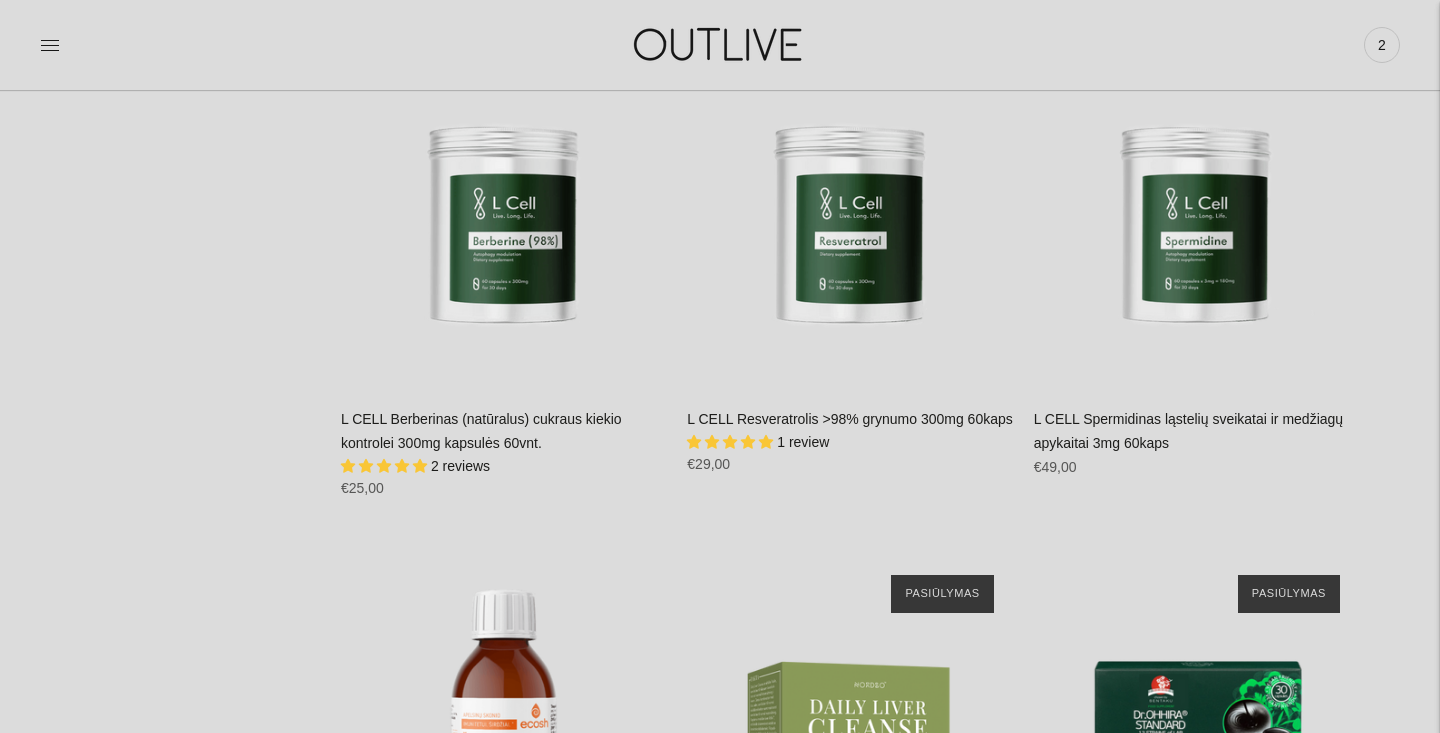 click on "L CELL Berberinas (natūralus) cukraus kiekio kontrolei 300mg kapsulės 60vnt." at bounding box center (481, 431) 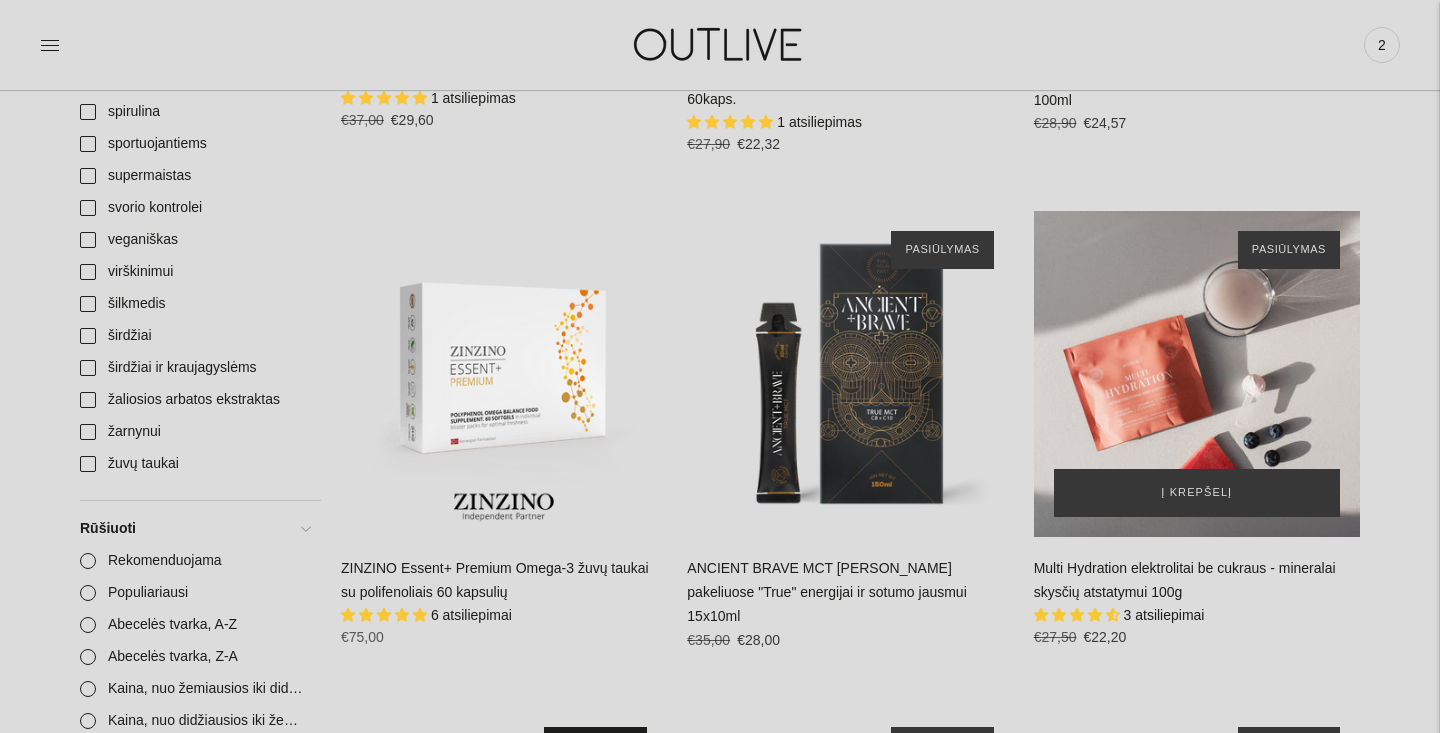 scroll, scrollTop: 2242, scrollLeft: 0, axis: vertical 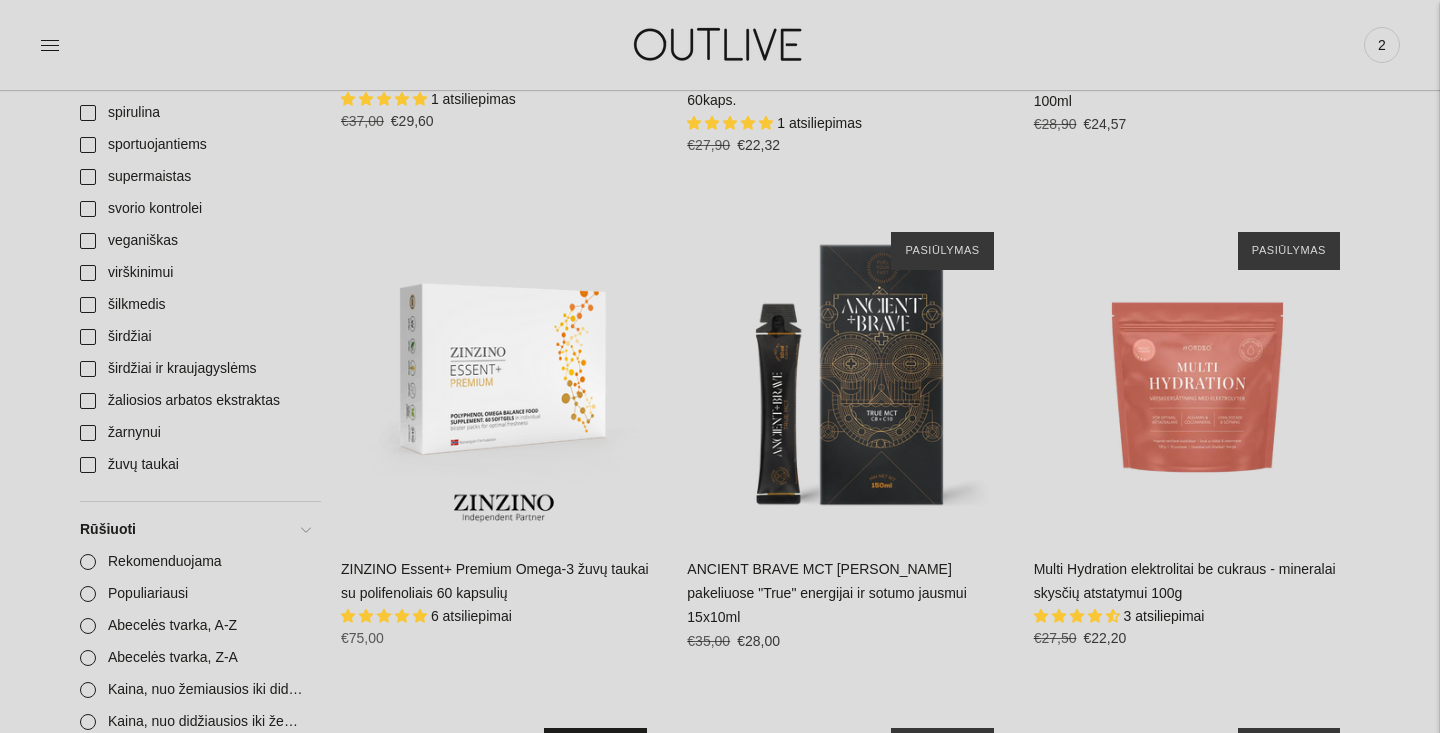 click on "Multi Hydration elektrolitai be cukraus - mineralai skysčių atstatymui 100g" at bounding box center [1185, 581] 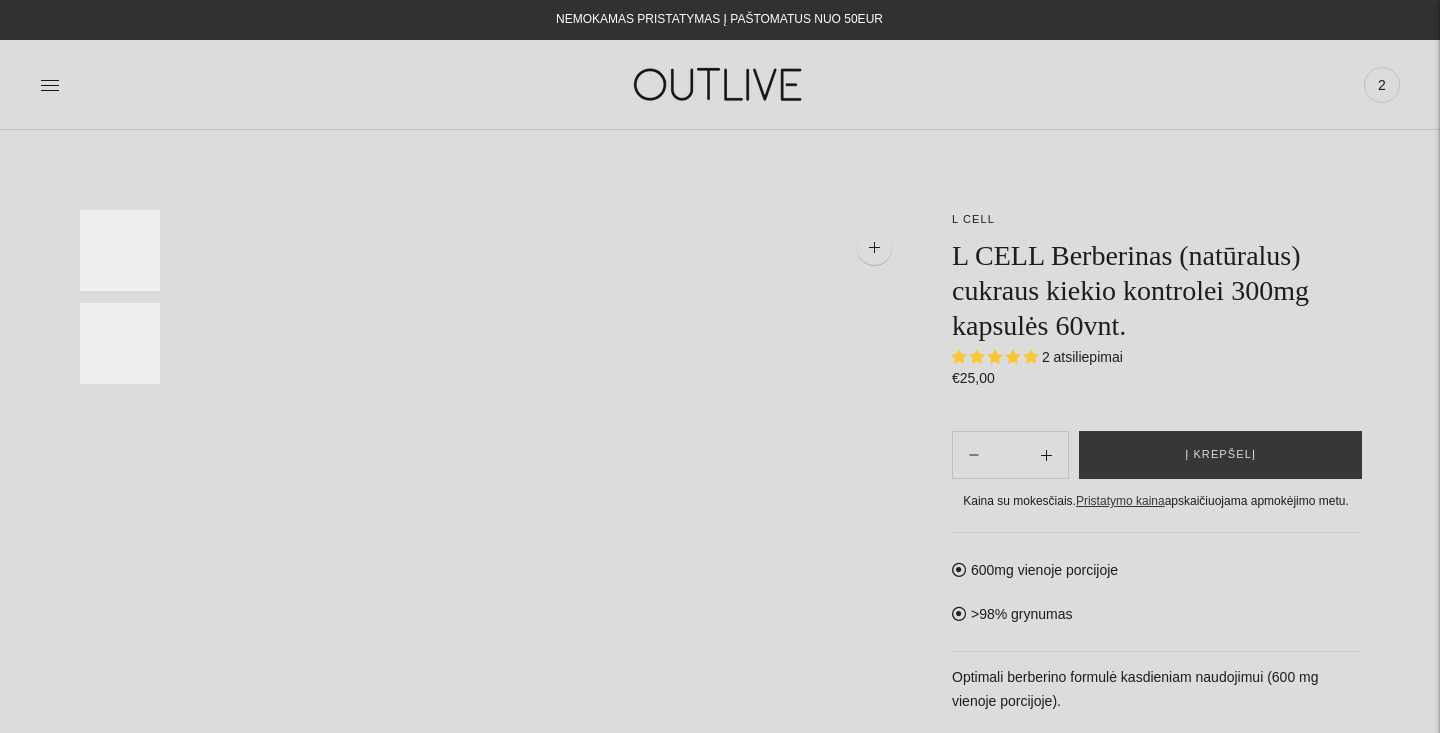 scroll, scrollTop: 0, scrollLeft: 0, axis: both 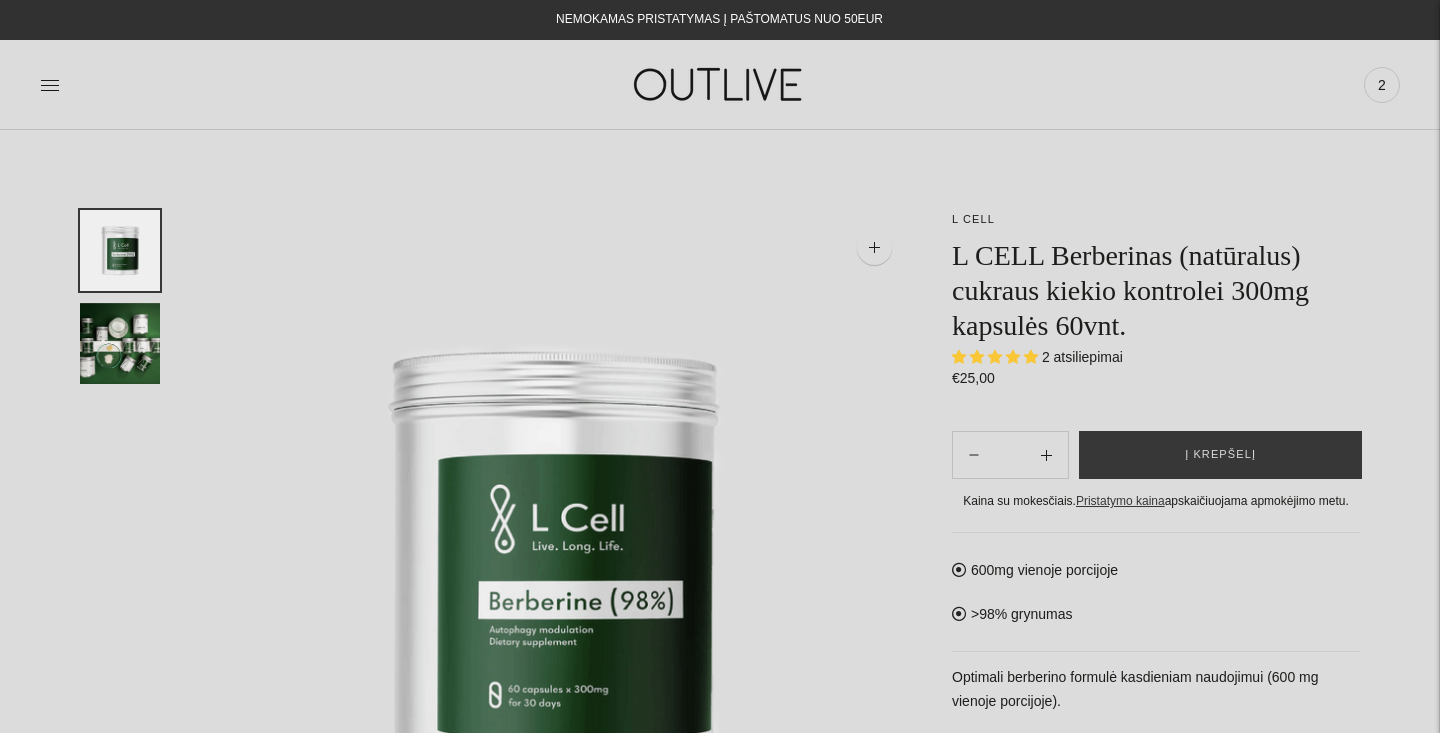 click on "2 atsiliepimai" at bounding box center (1082, 357) 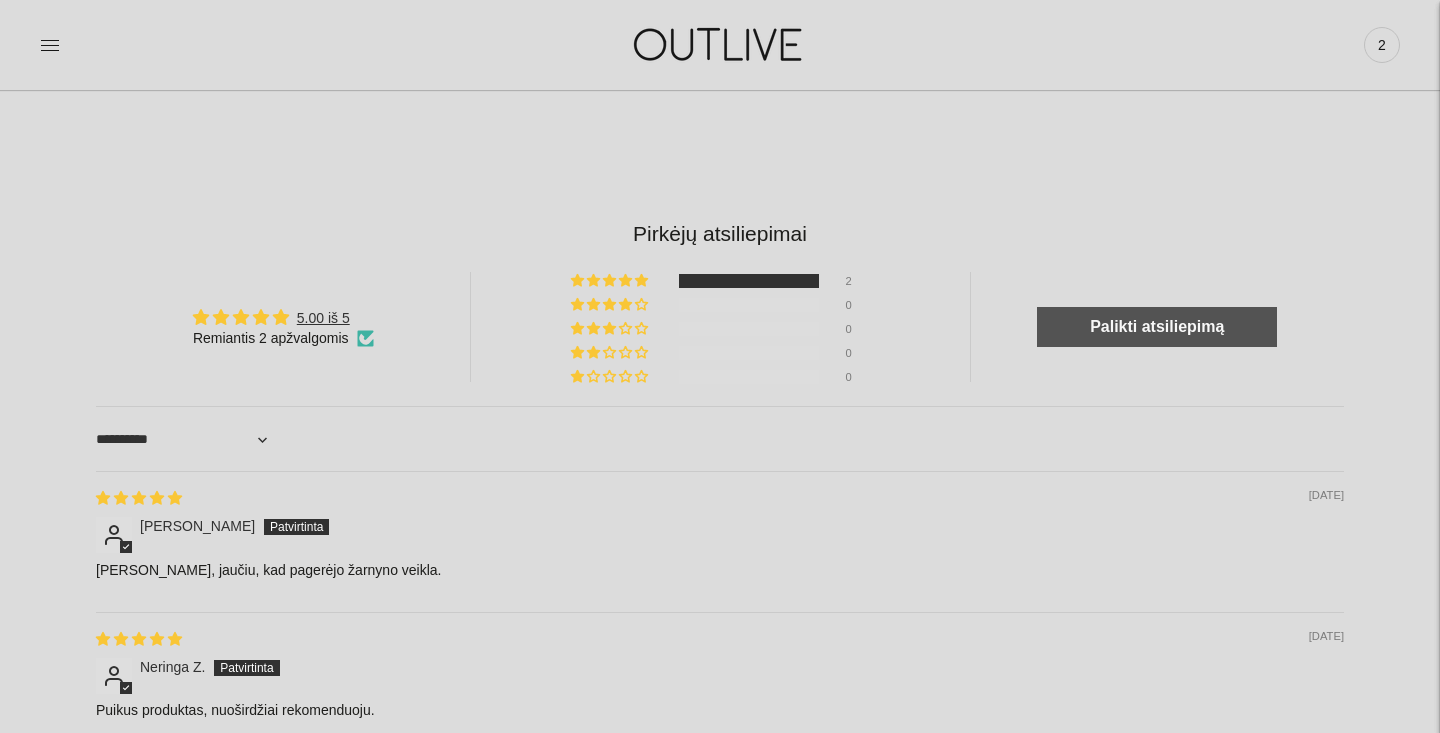 scroll, scrollTop: 1649, scrollLeft: 0, axis: vertical 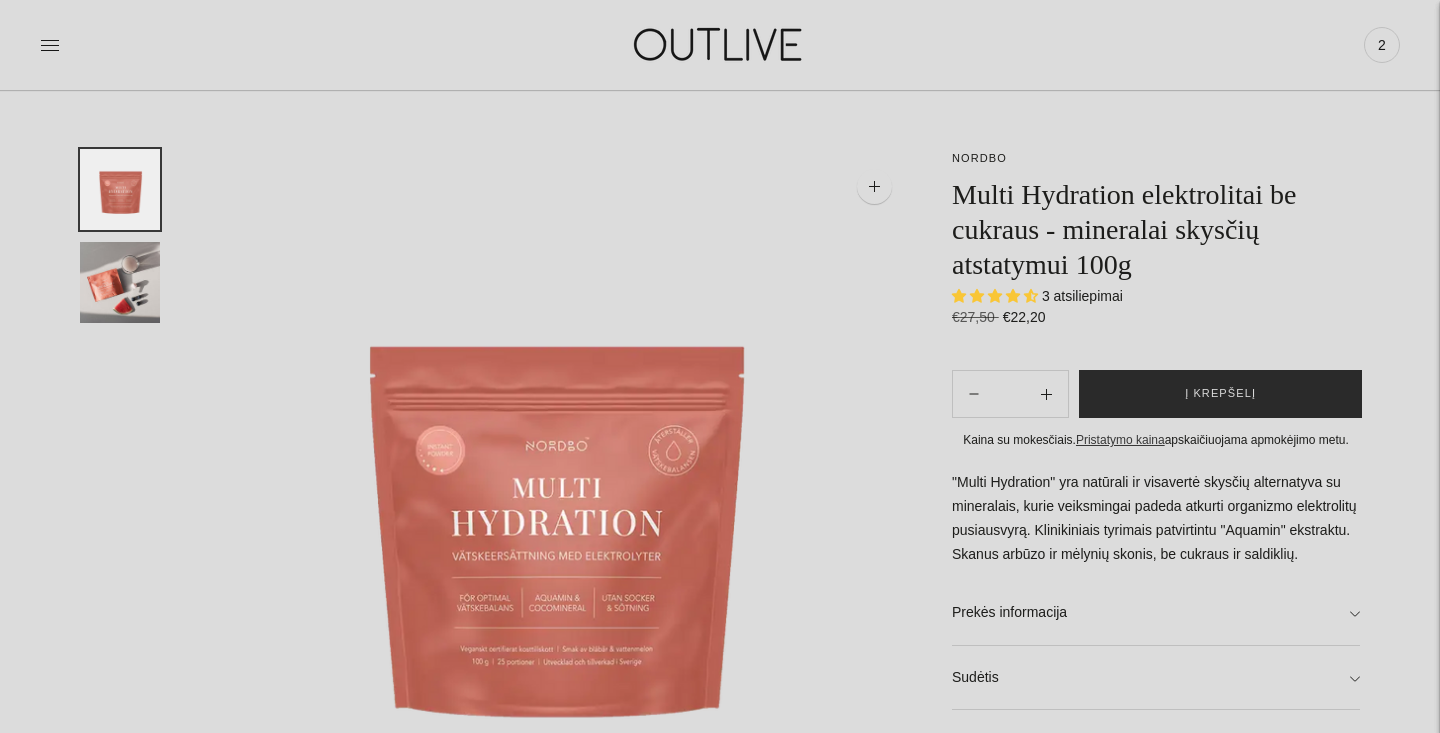 click on "Į krepšelį" at bounding box center (1220, 394) 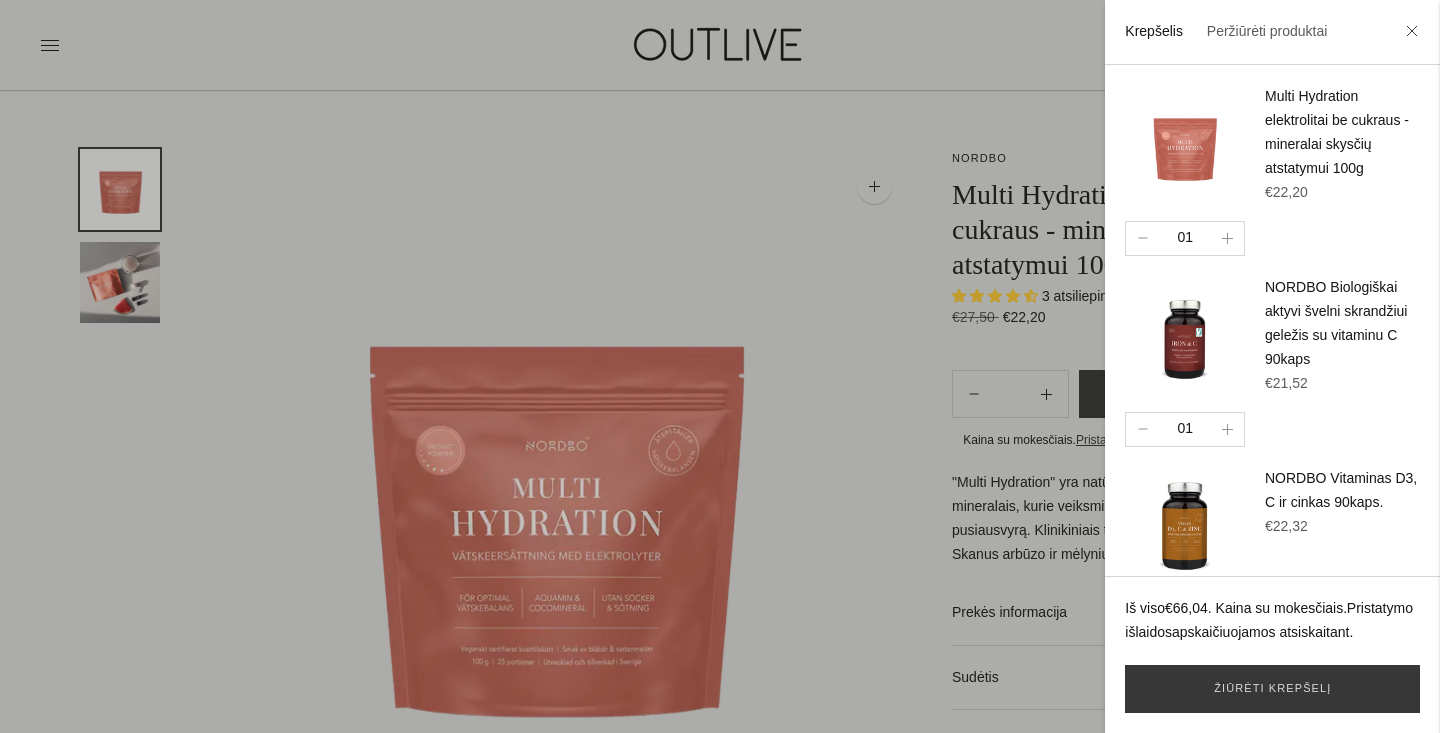 scroll, scrollTop: 0, scrollLeft: 0, axis: both 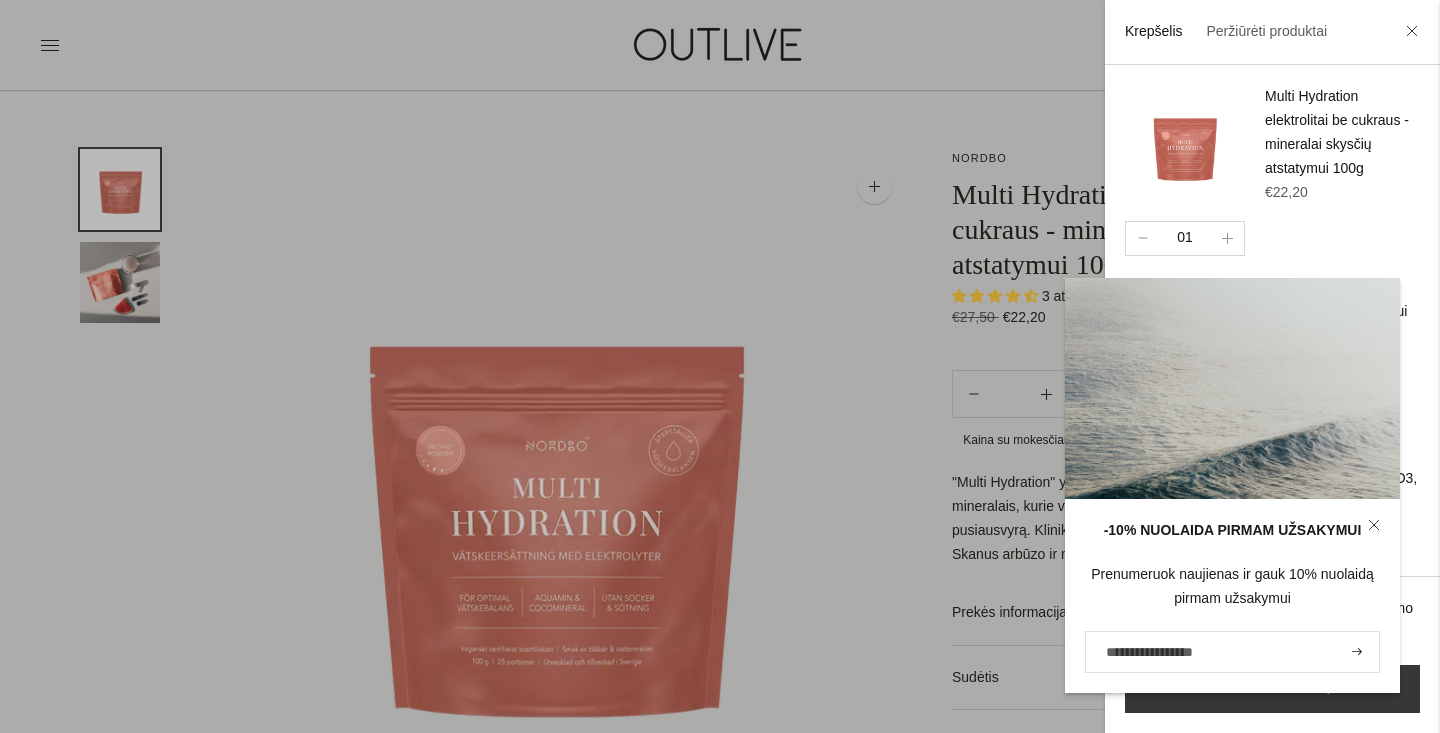 click at bounding box center [720, 366] 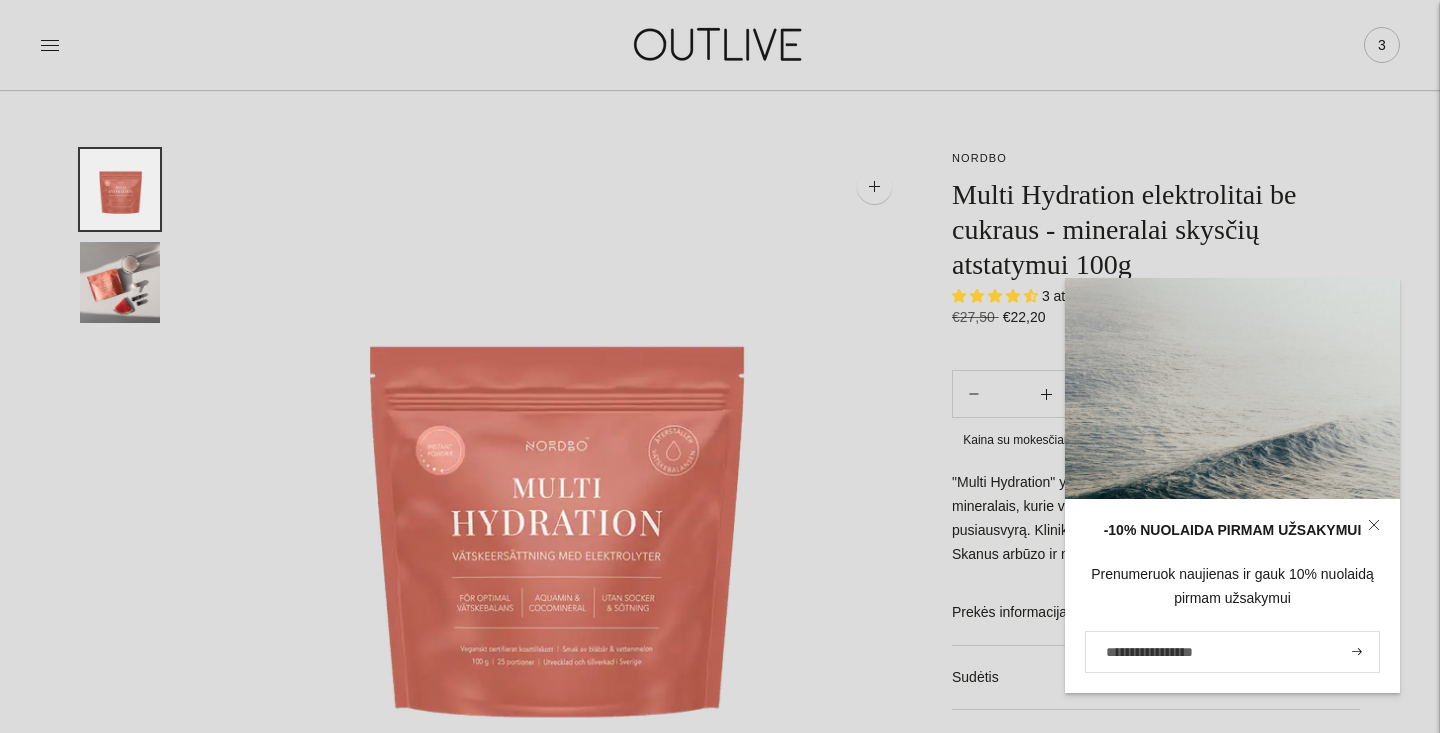 click on "3" at bounding box center [1382, 45] 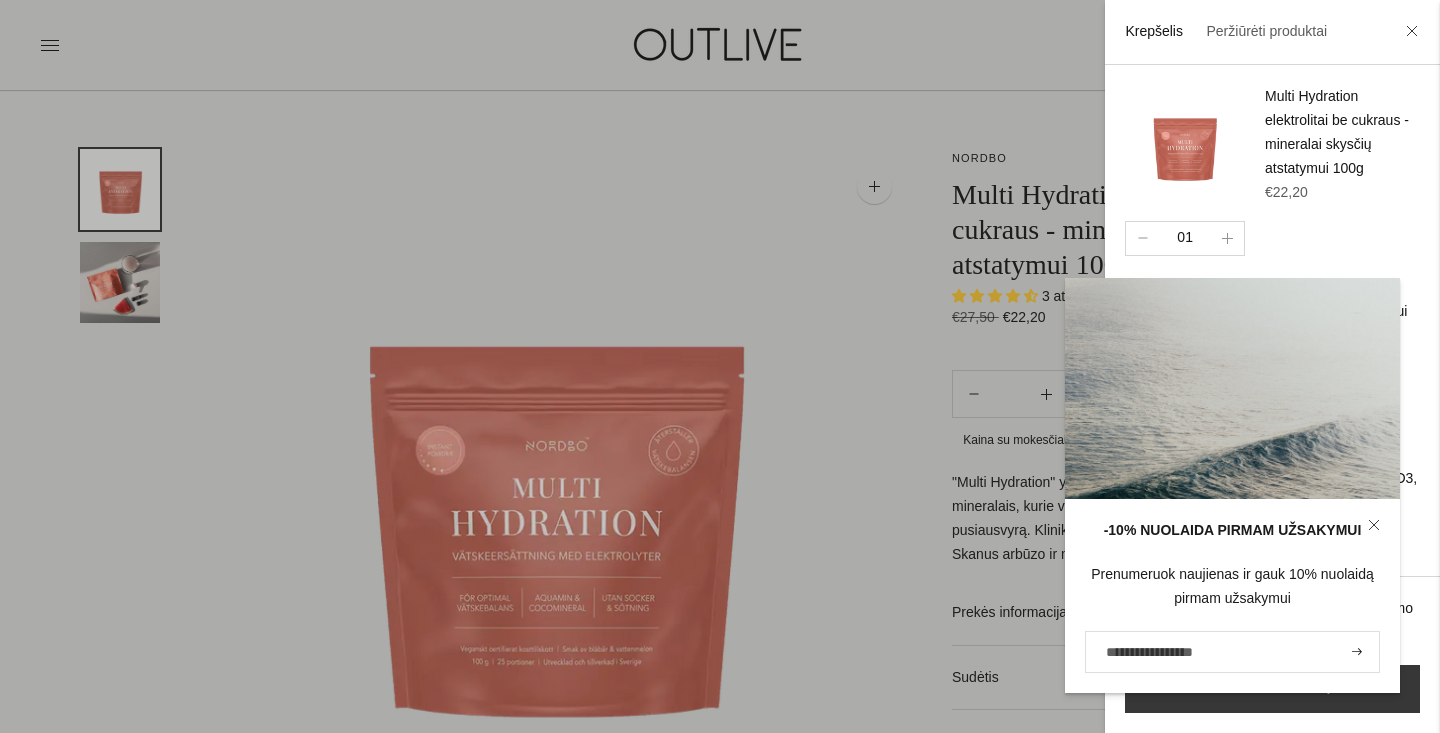click on "01" at bounding box center [1272, 234] 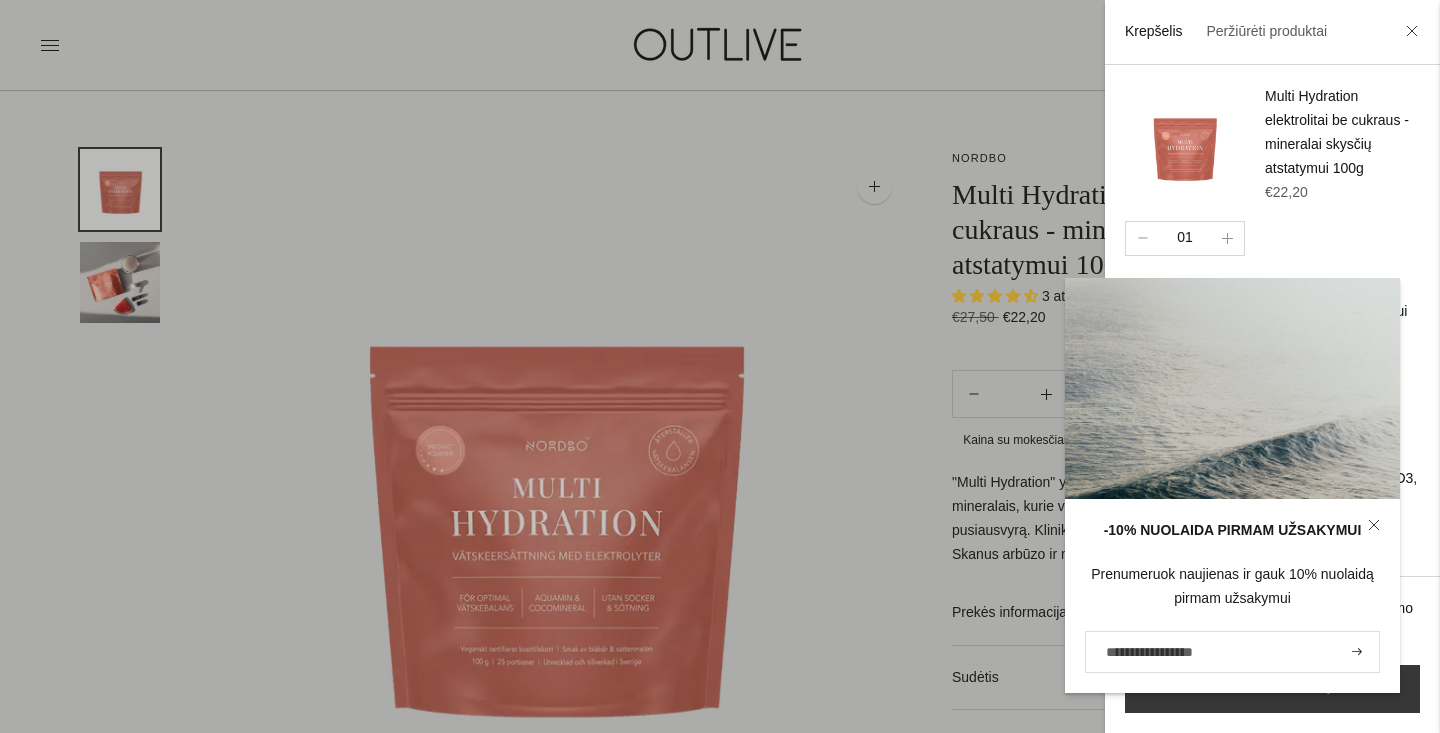 click on "NORDBO Biologiškai aktyvi švelni skrandžiui geležis su vitaminu C 90kaps" at bounding box center (1342, 324) 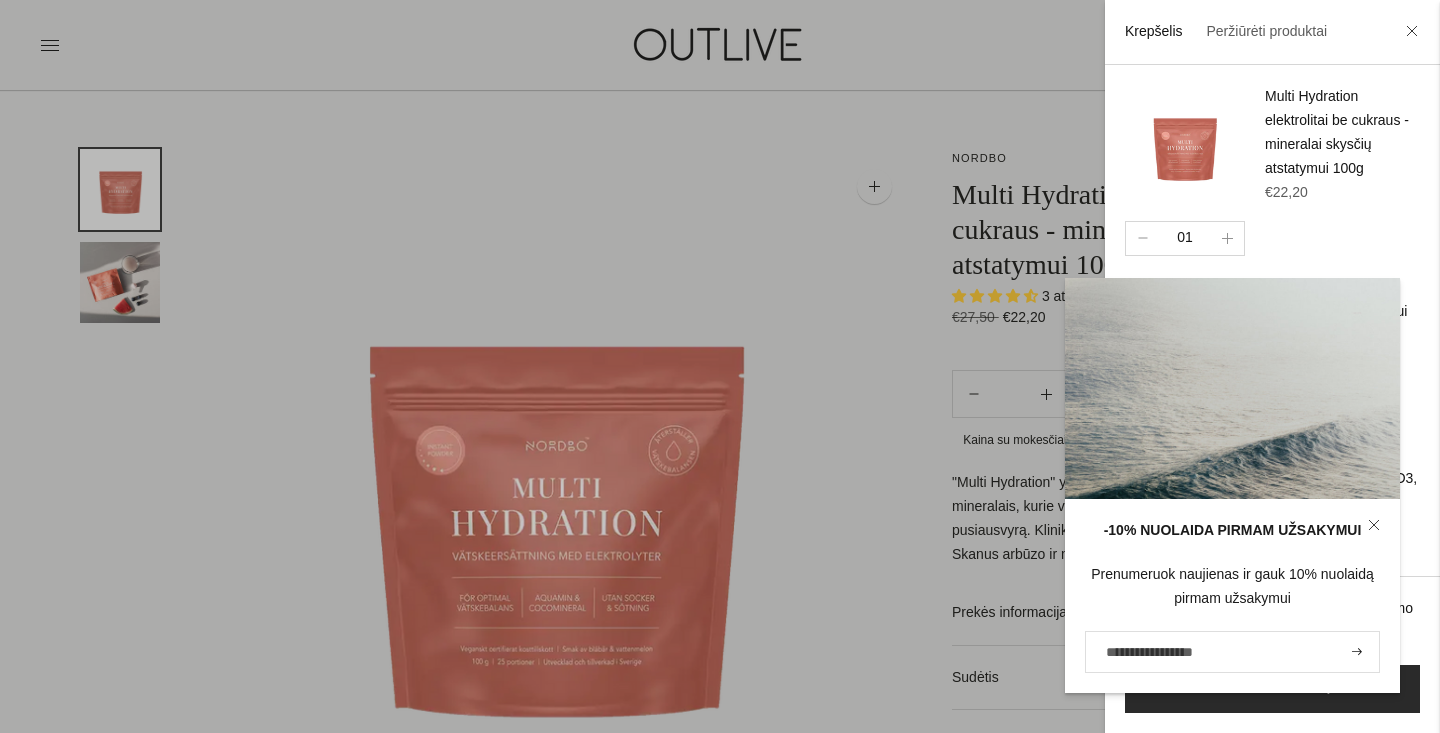 click on "Žiūrėti krepšelį" at bounding box center [1272, 689] 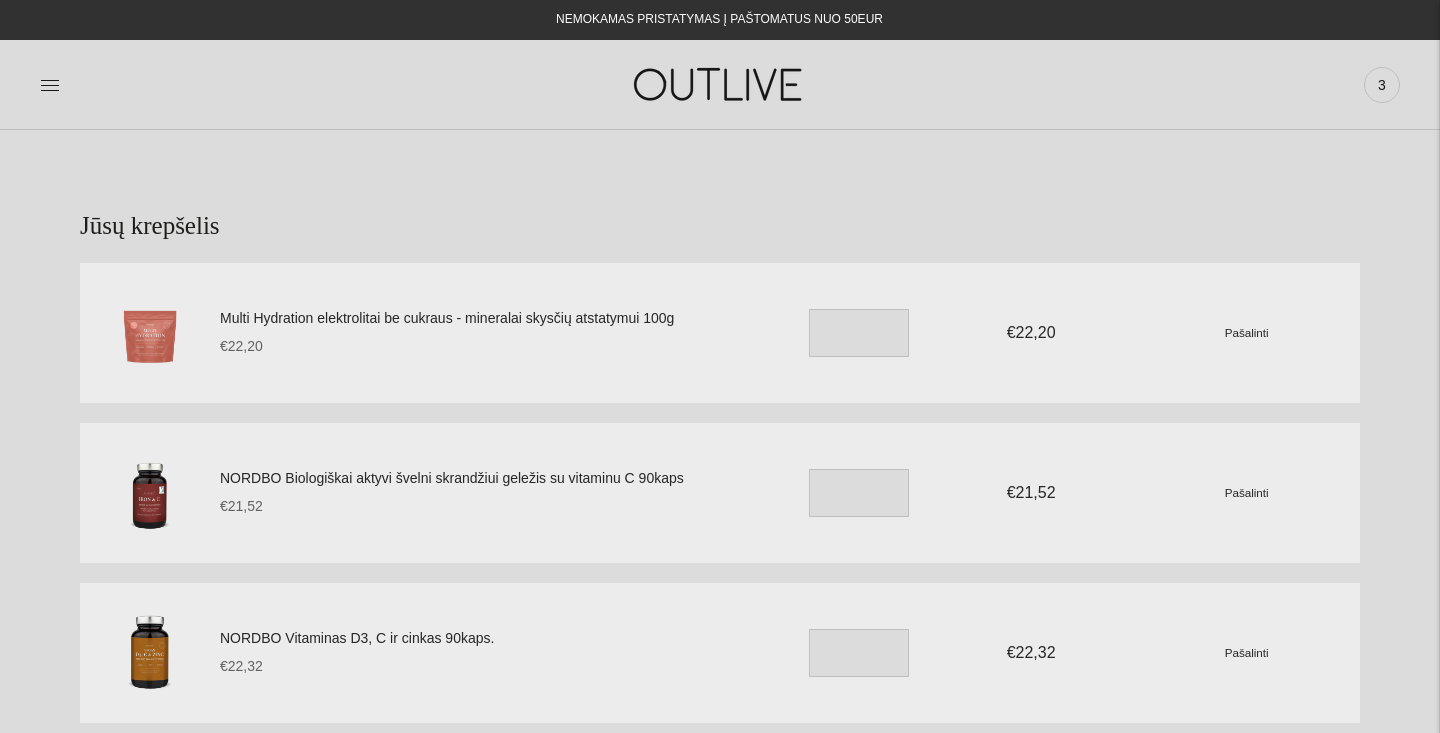 scroll, scrollTop: 0, scrollLeft: 0, axis: both 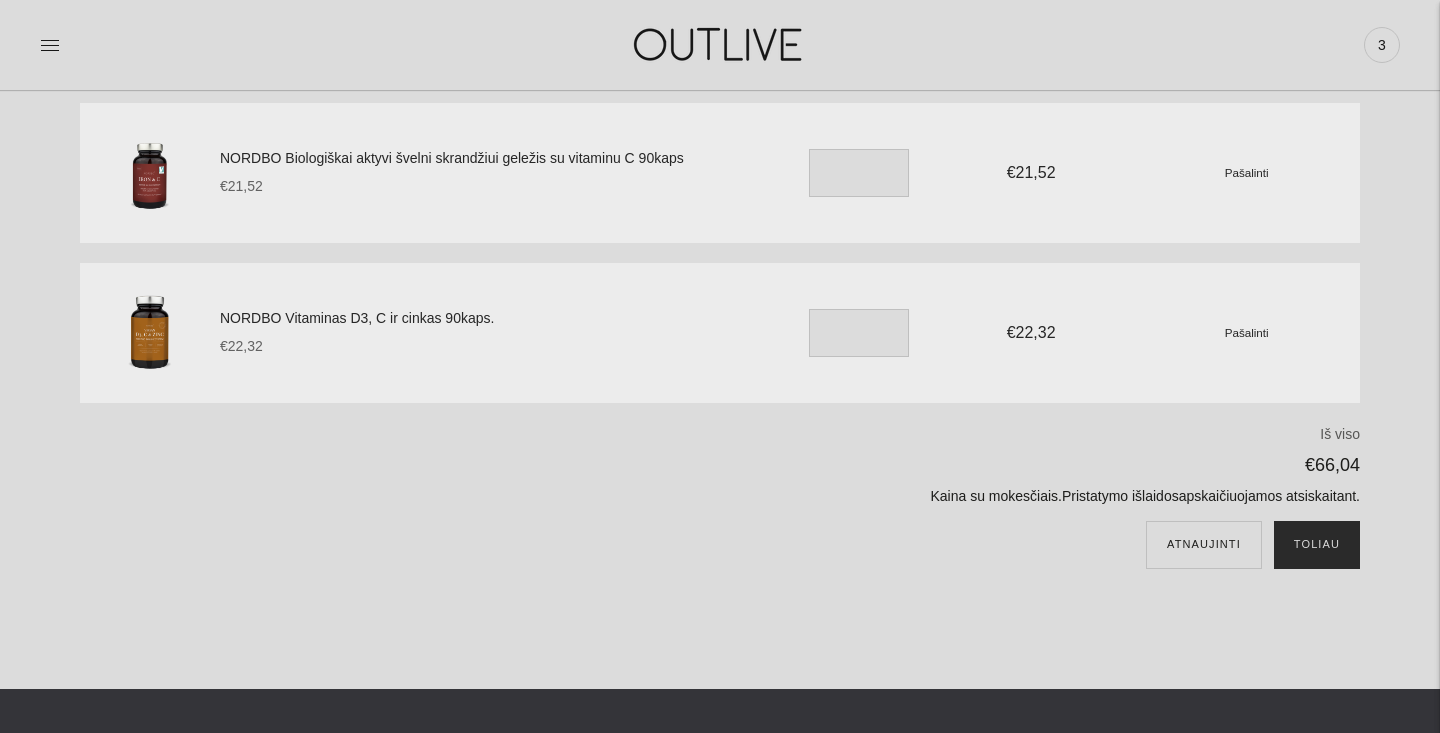 click on "Toliau" at bounding box center (1317, 545) 